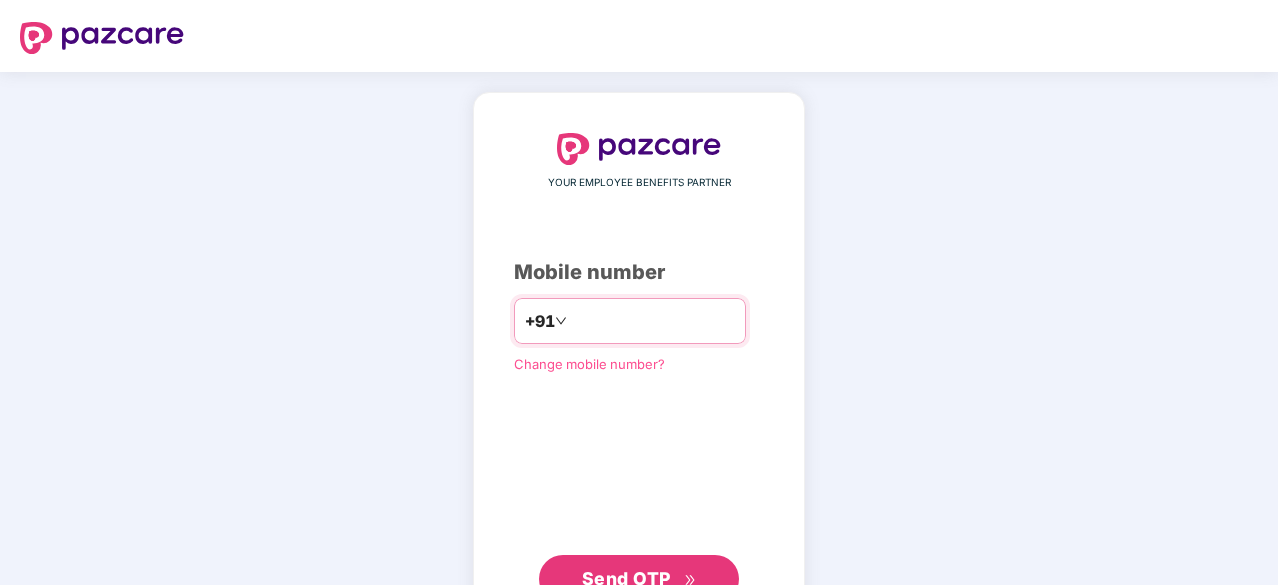 scroll, scrollTop: 0, scrollLeft: 0, axis: both 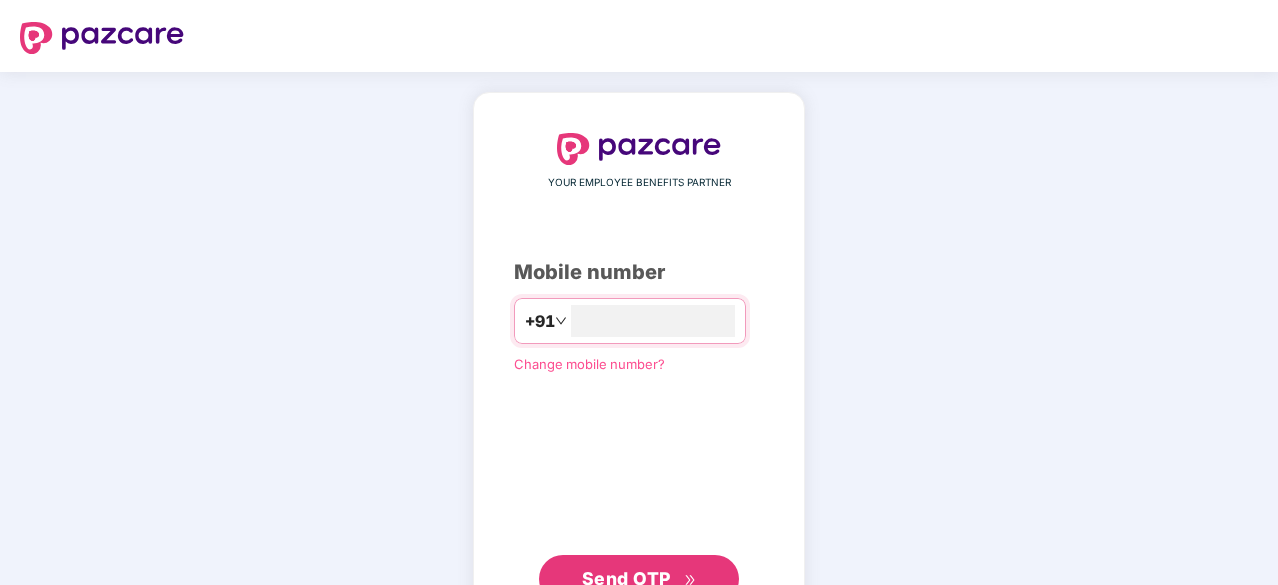 type on "**********" 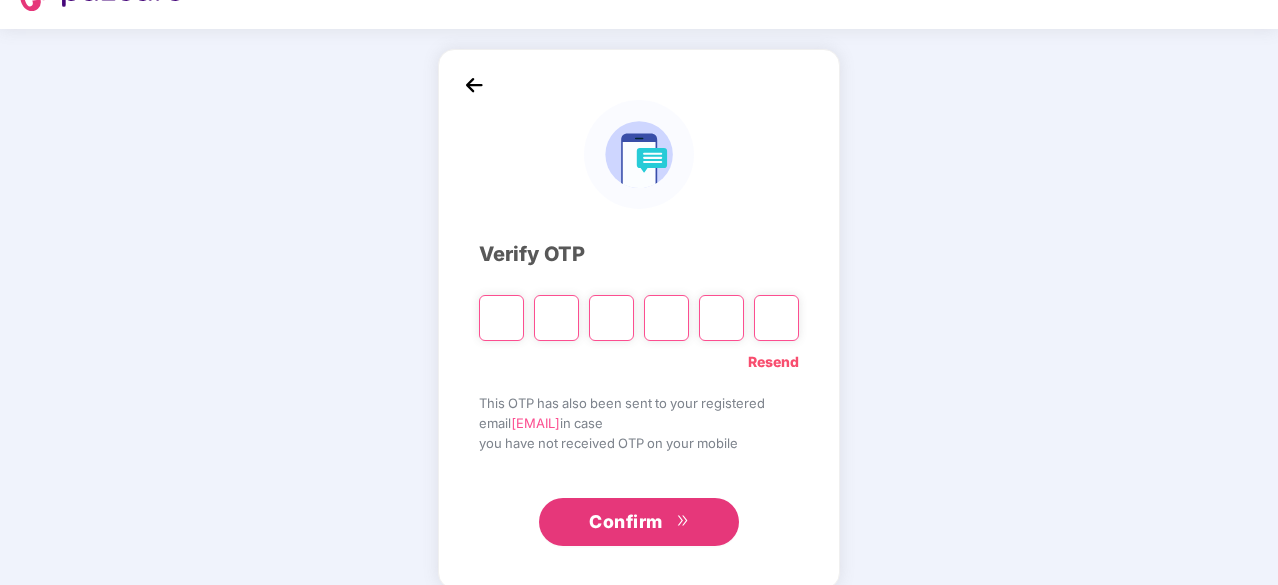 scroll, scrollTop: 66, scrollLeft: 0, axis: vertical 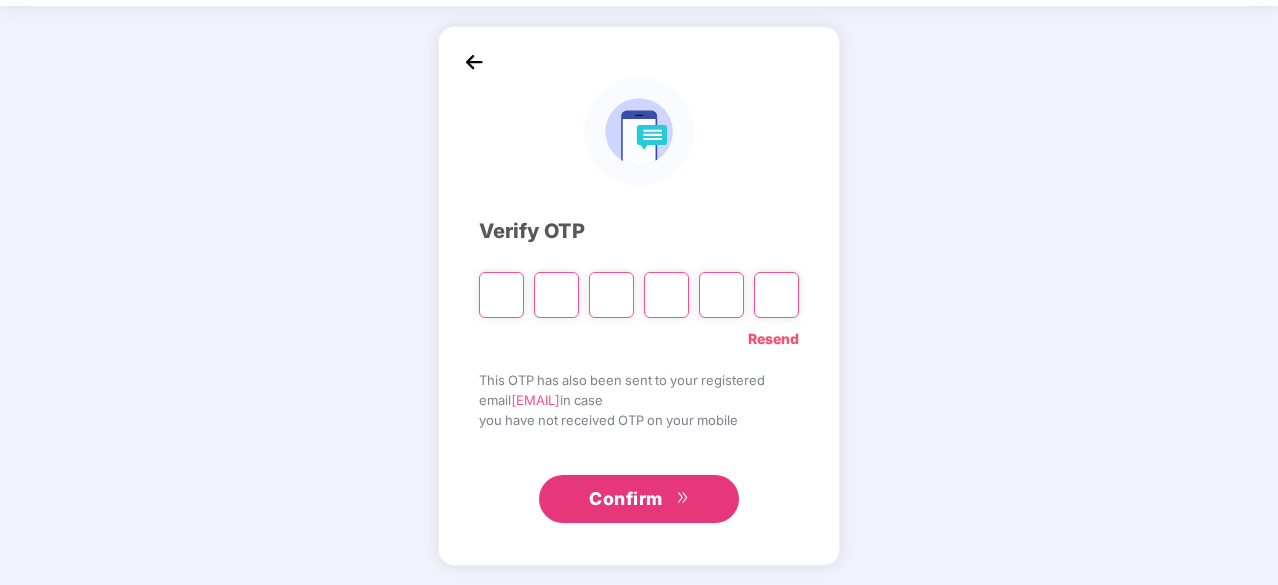 type on "*" 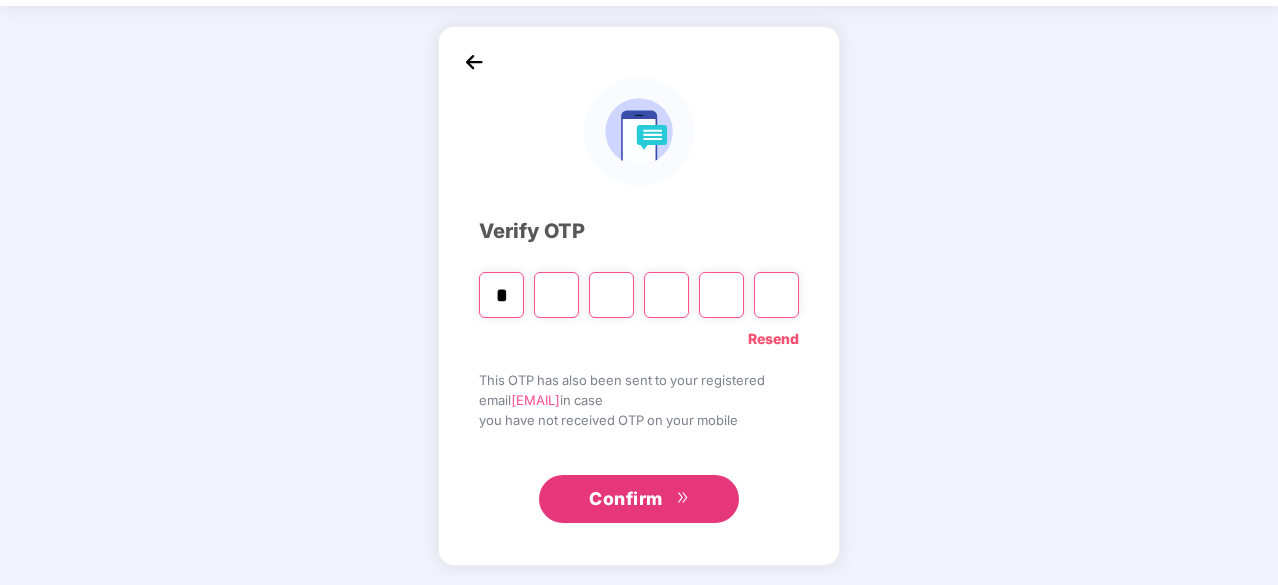 type on "*" 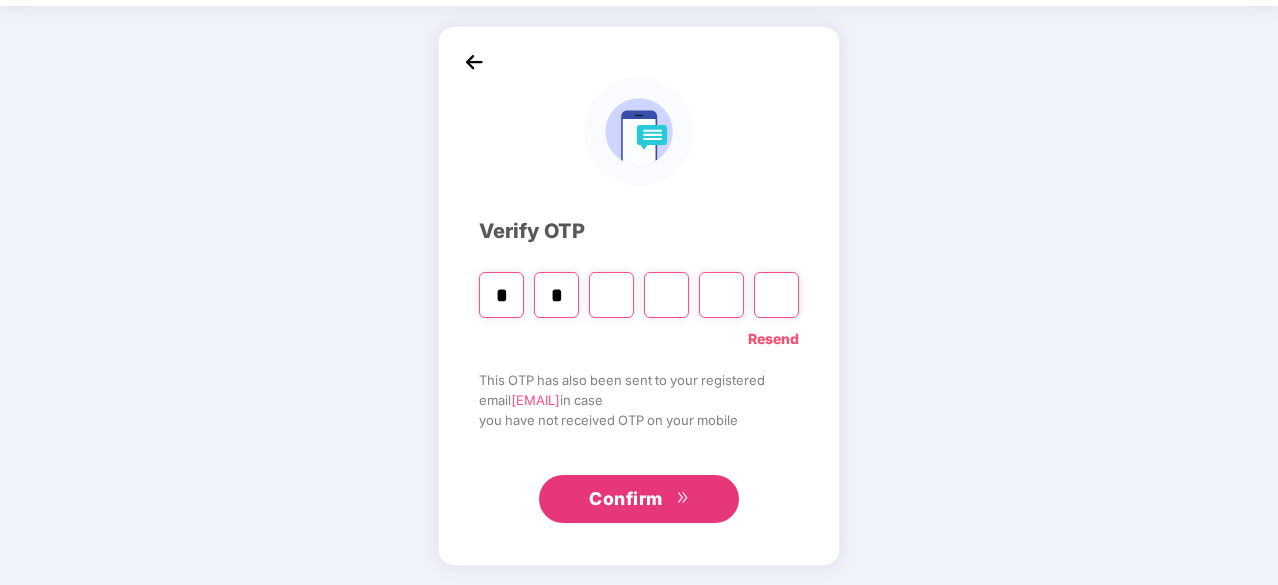 type on "*" 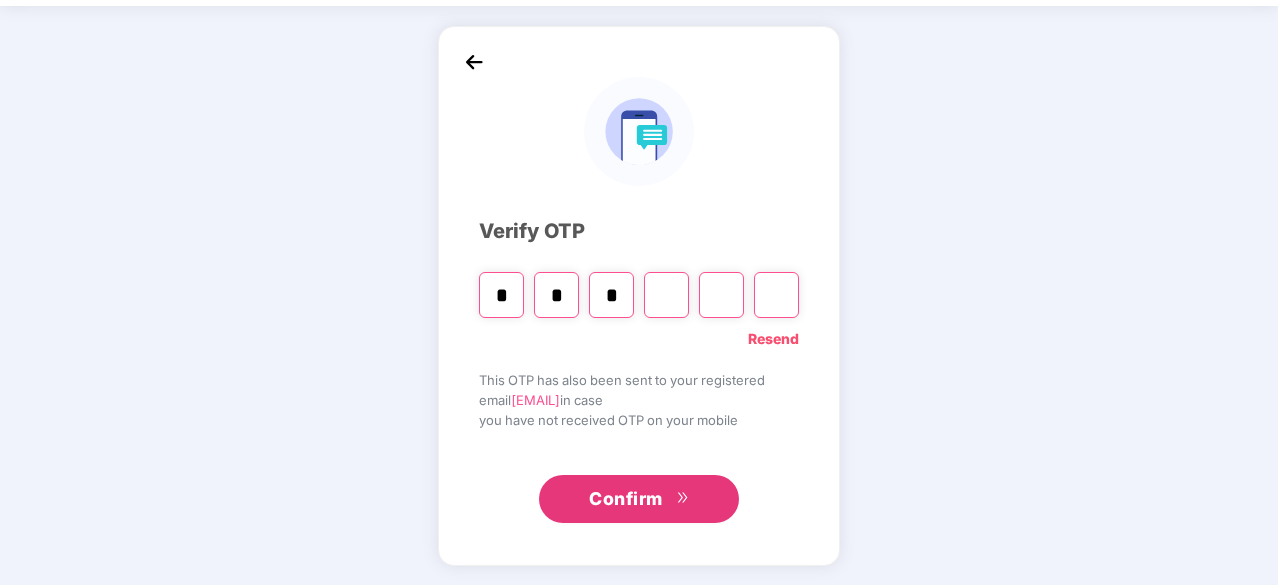 type on "*" 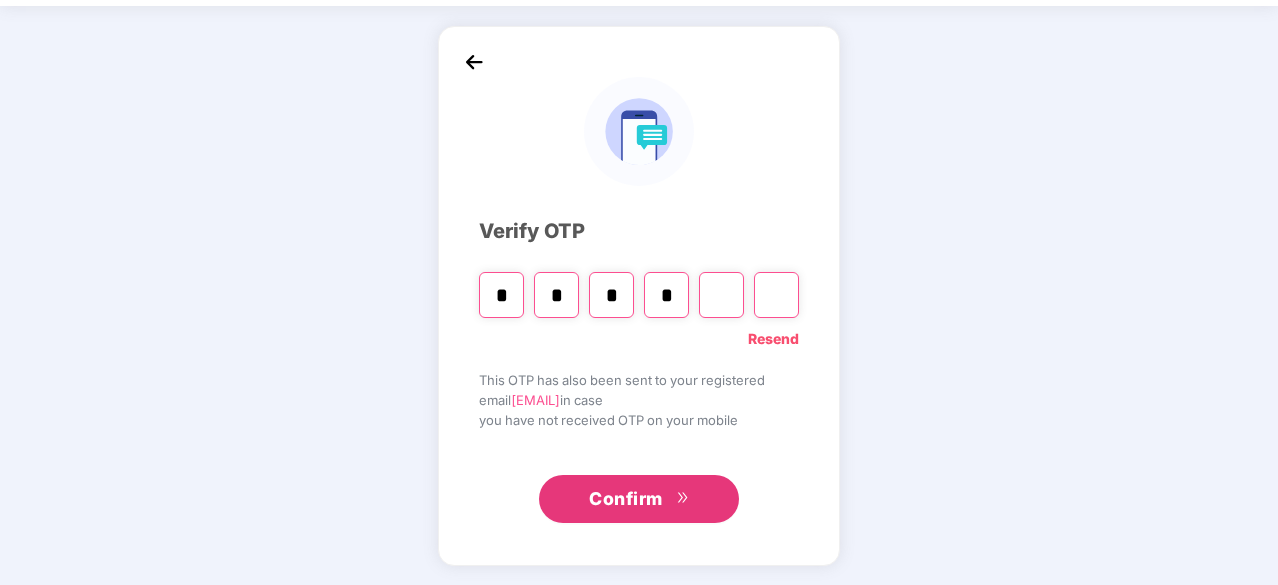 type on "*" 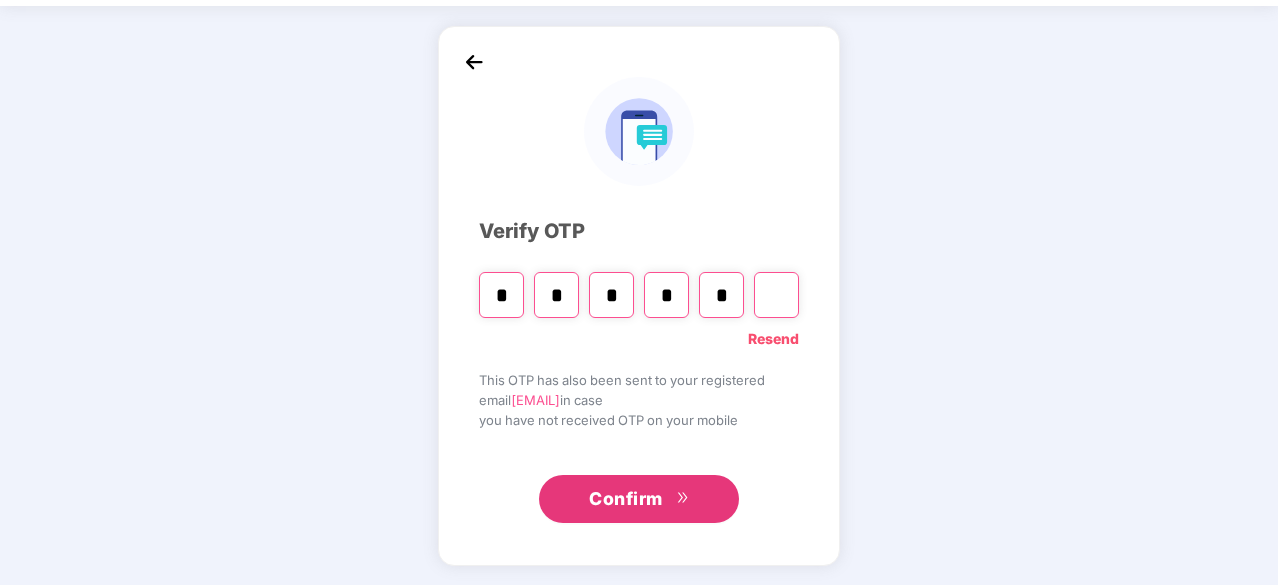 type on "*" 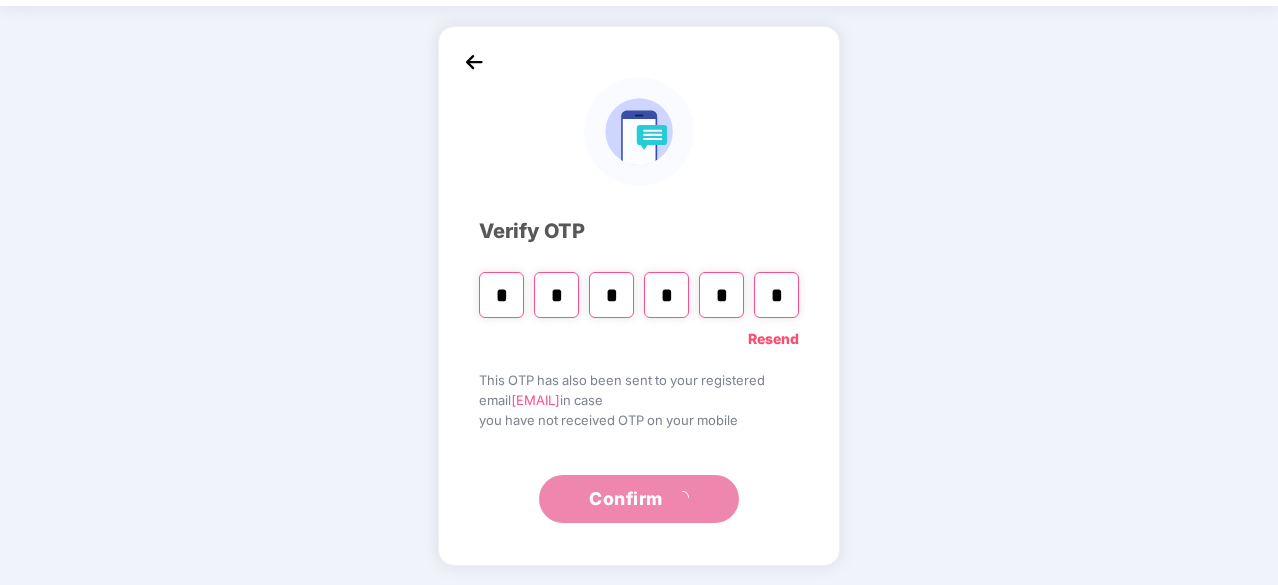 scroll, scrollTop: 0, scrollLeft: 0, axis: both 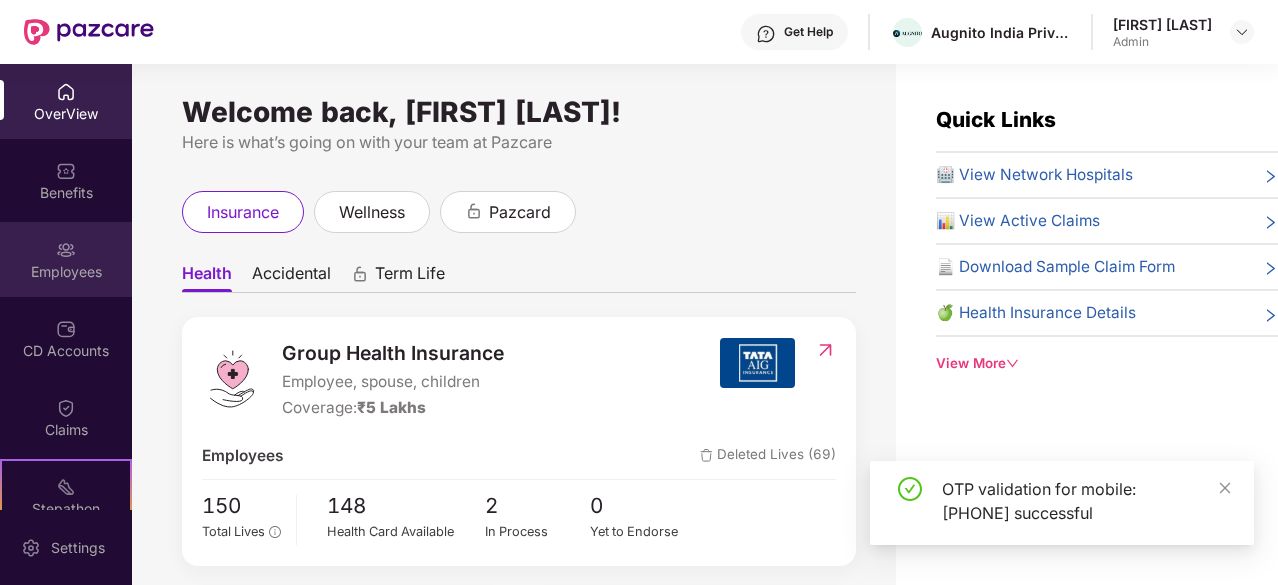 click on "Employees" at bounding box center [66, 259] 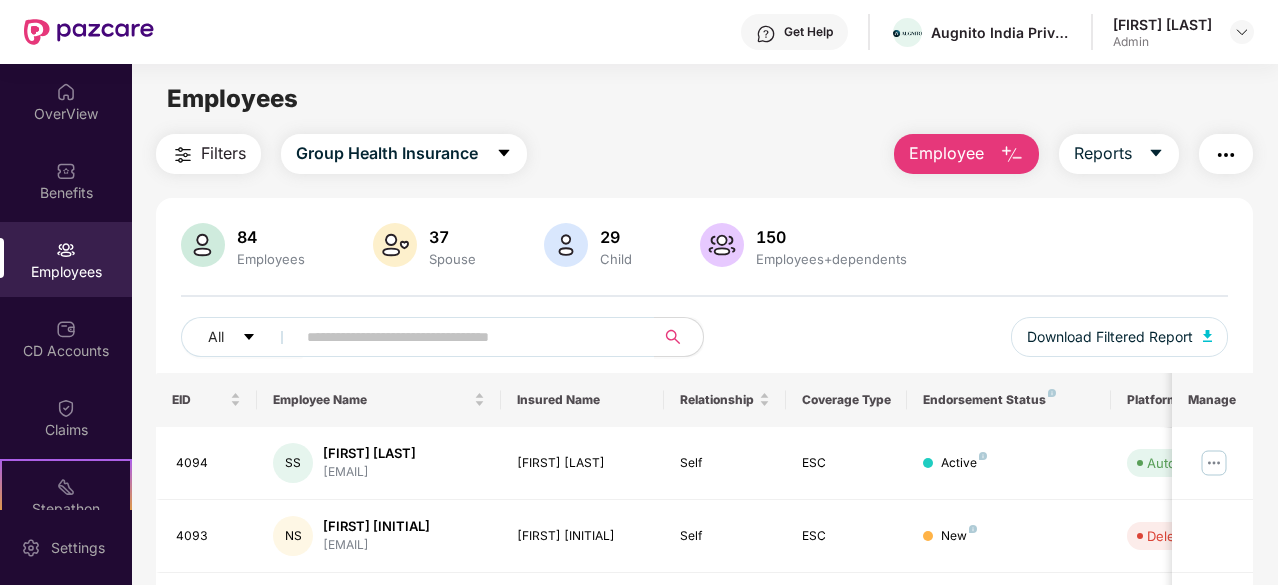 click at bounding box center [1012, 155] 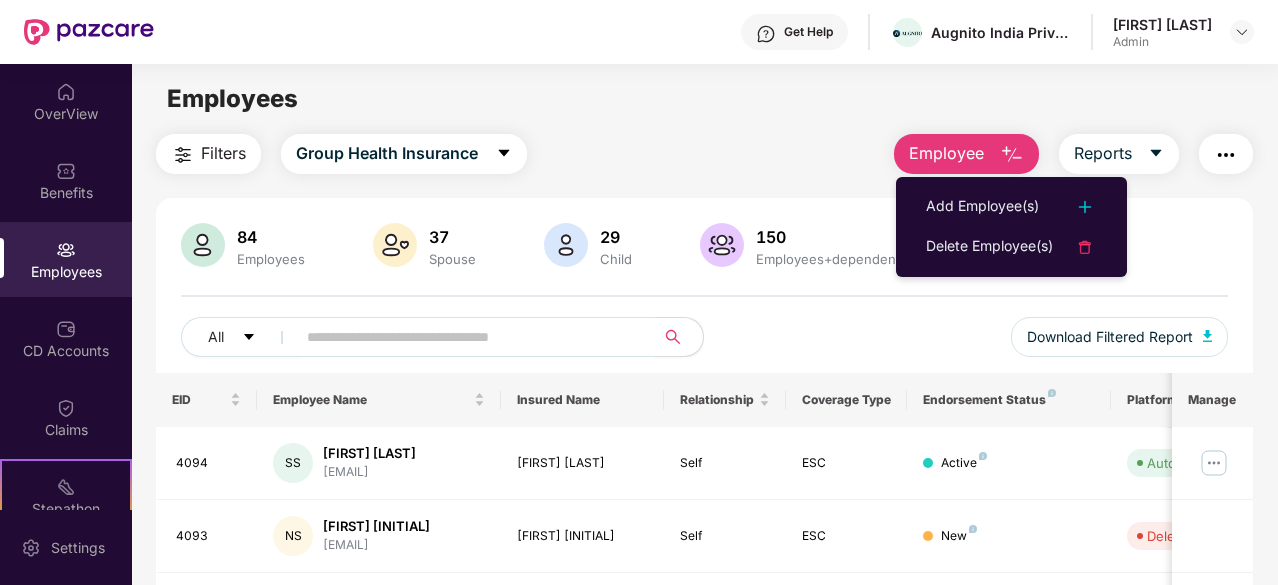 click at bounding box center (467, 337) 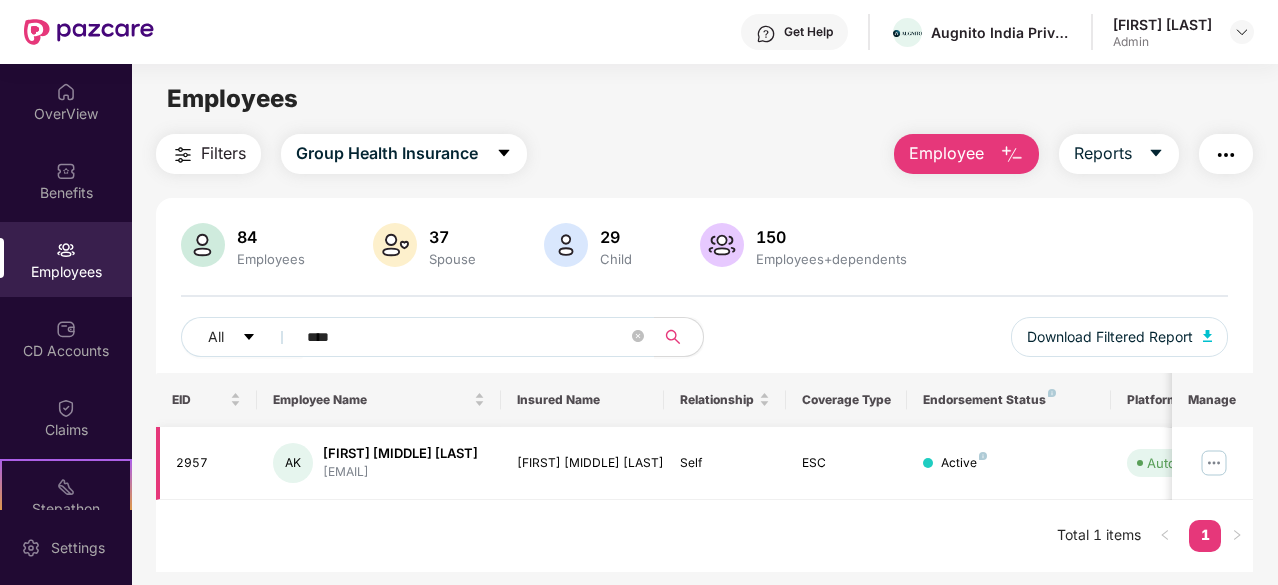 click on "ESC" at bounding box center [847, 463] 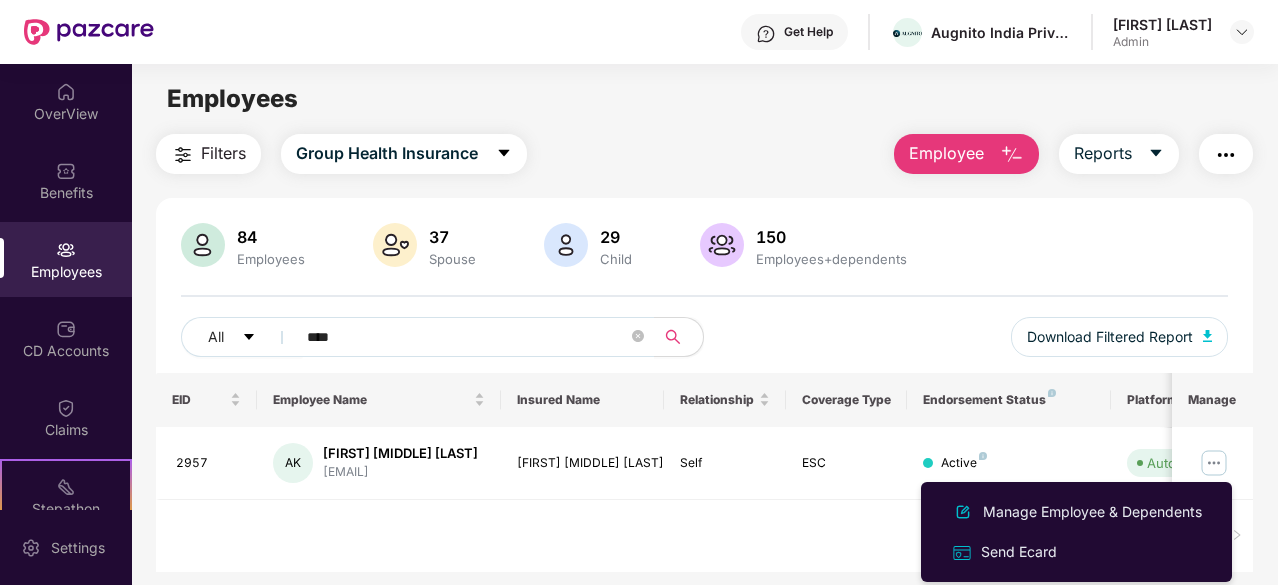 click on "Employee" at bounding box center (946, 153) 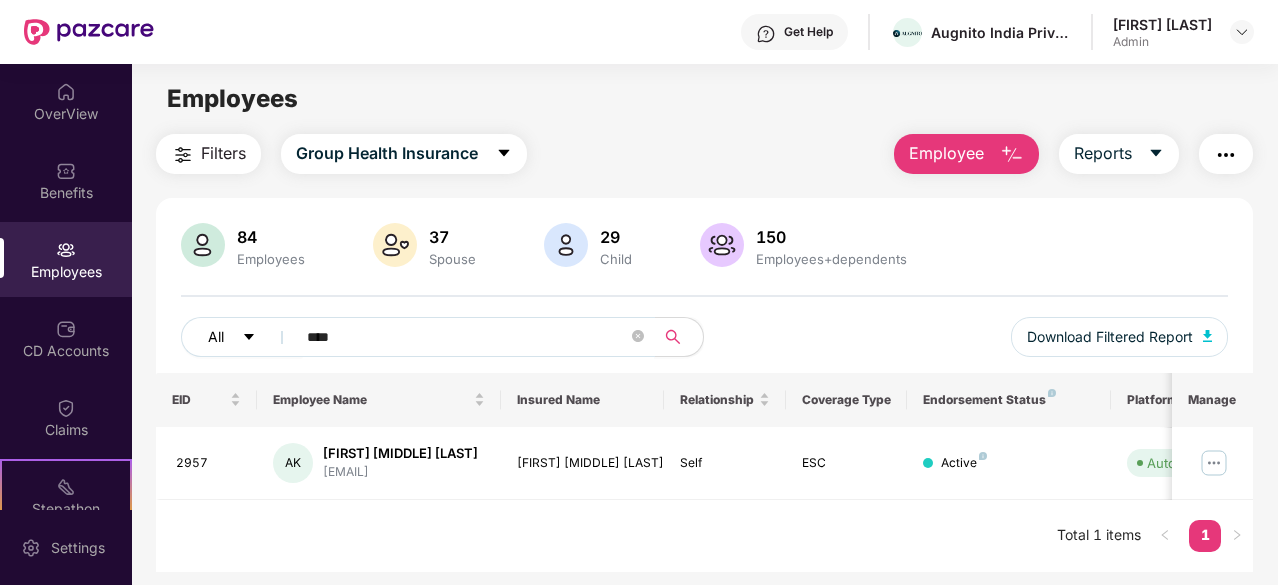 drag, startPoint x: 464, startPoint y: 337, endPoint x: 247, endPoint y: 333, distance: 217.03687 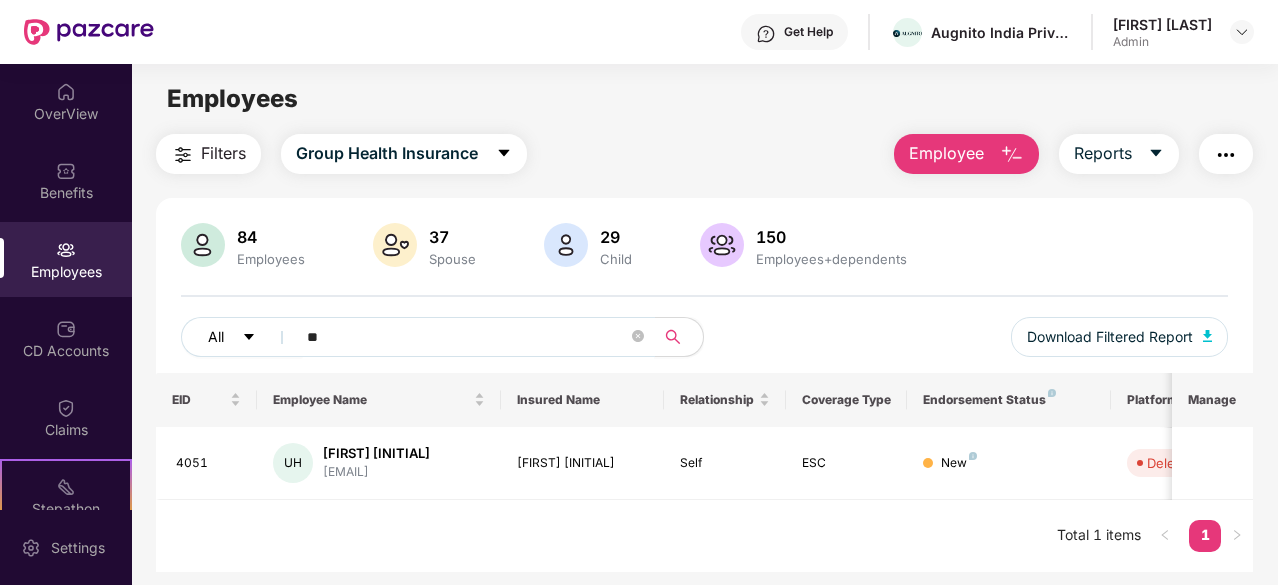 type on "*" 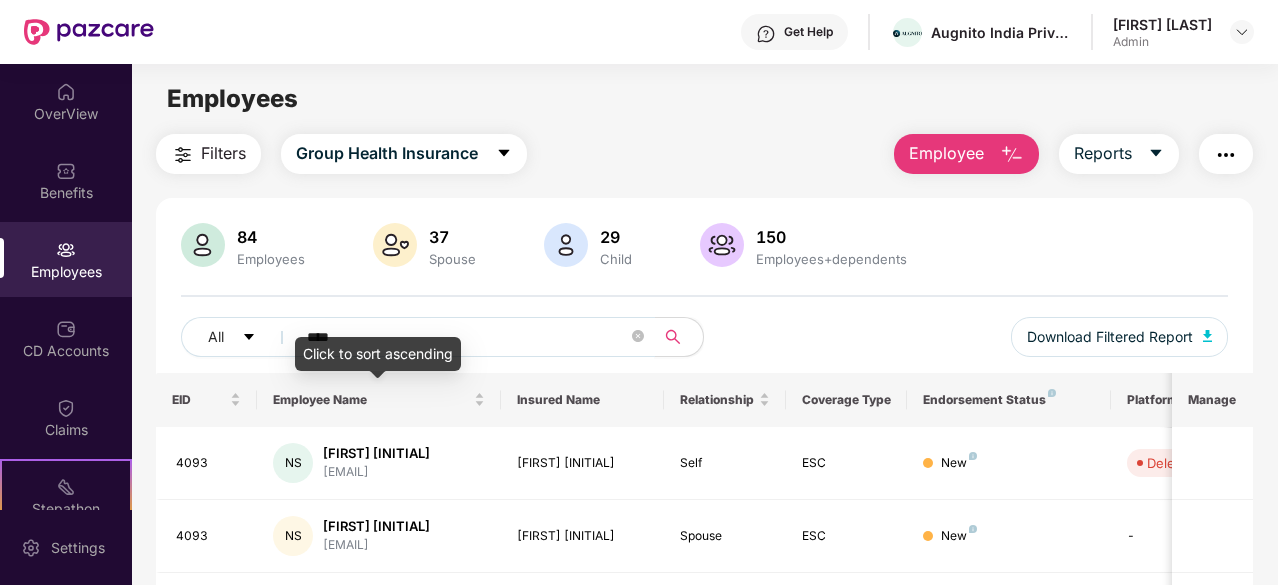 click on "Click to sort ascending" at bounding box center [378, 354] 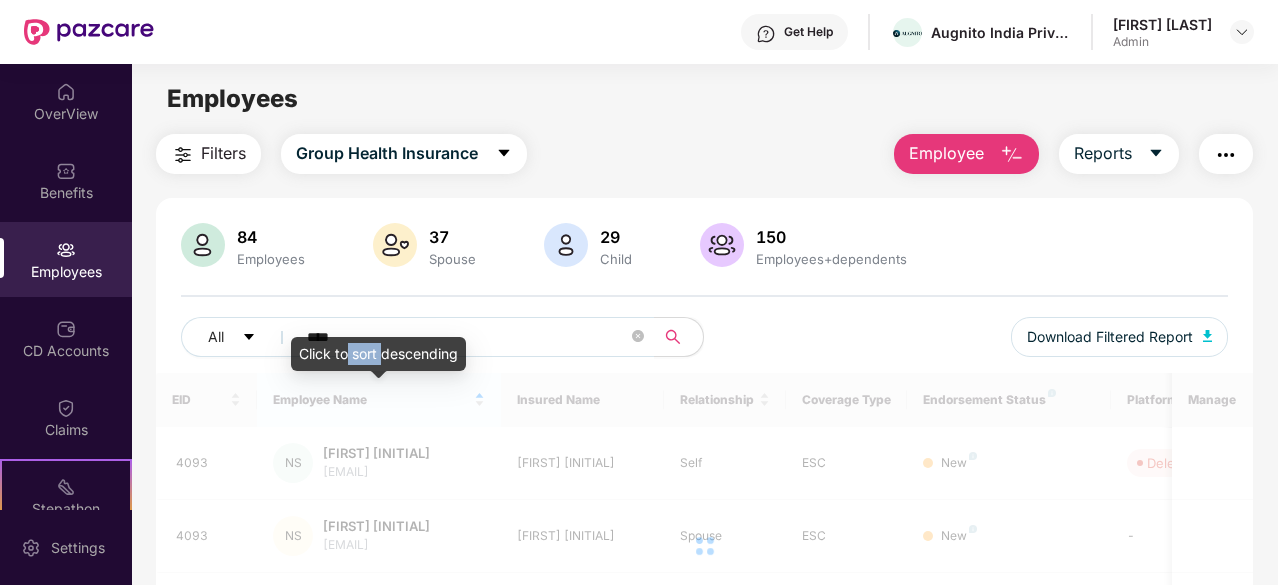 drag, startPoint x: 381, startPoint y: 339, endPoint x: 346, endPoint y: 337, distance: 35.057095 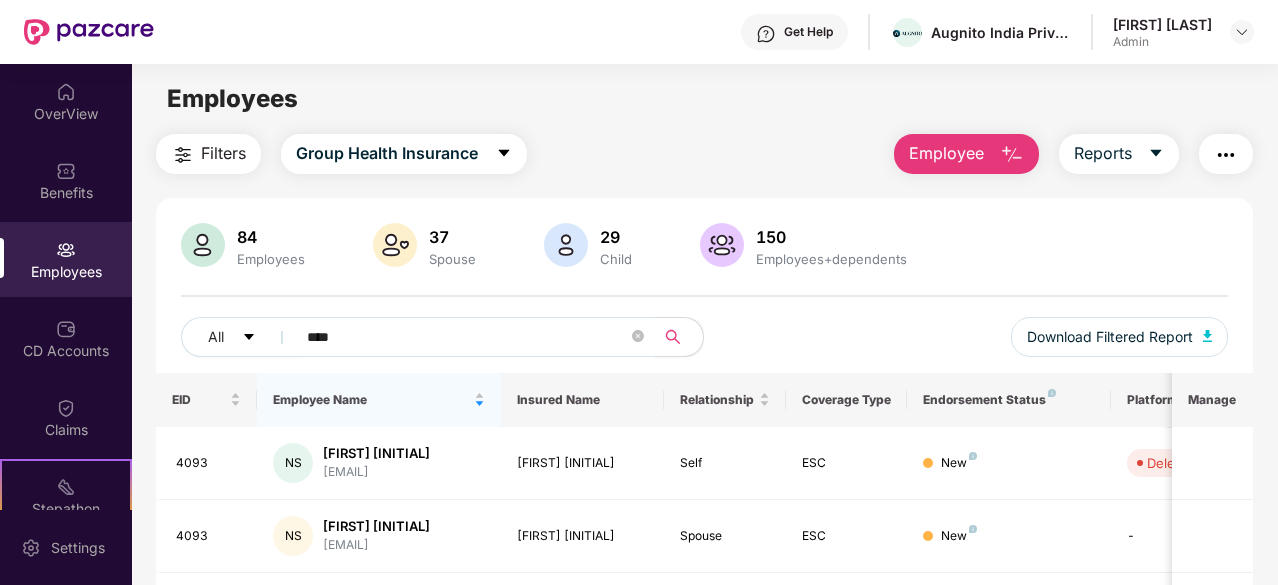 drag, startPoint x: 348, startPoint y: 333, endPoint x: 306, endPoint y: 333, distance: 42 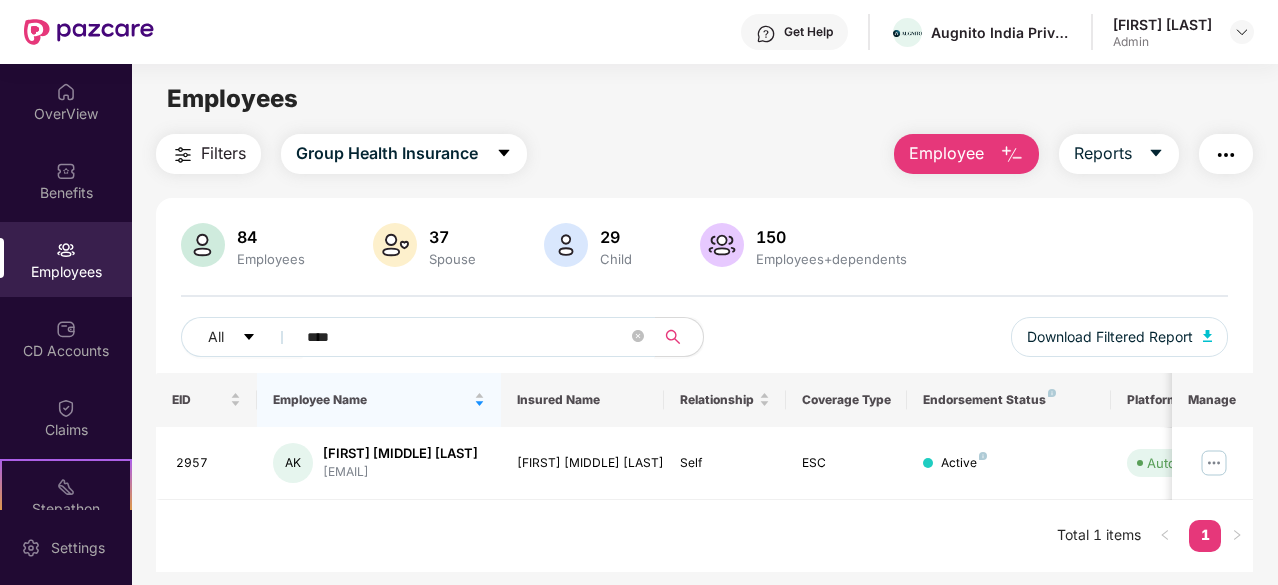 type on "****" 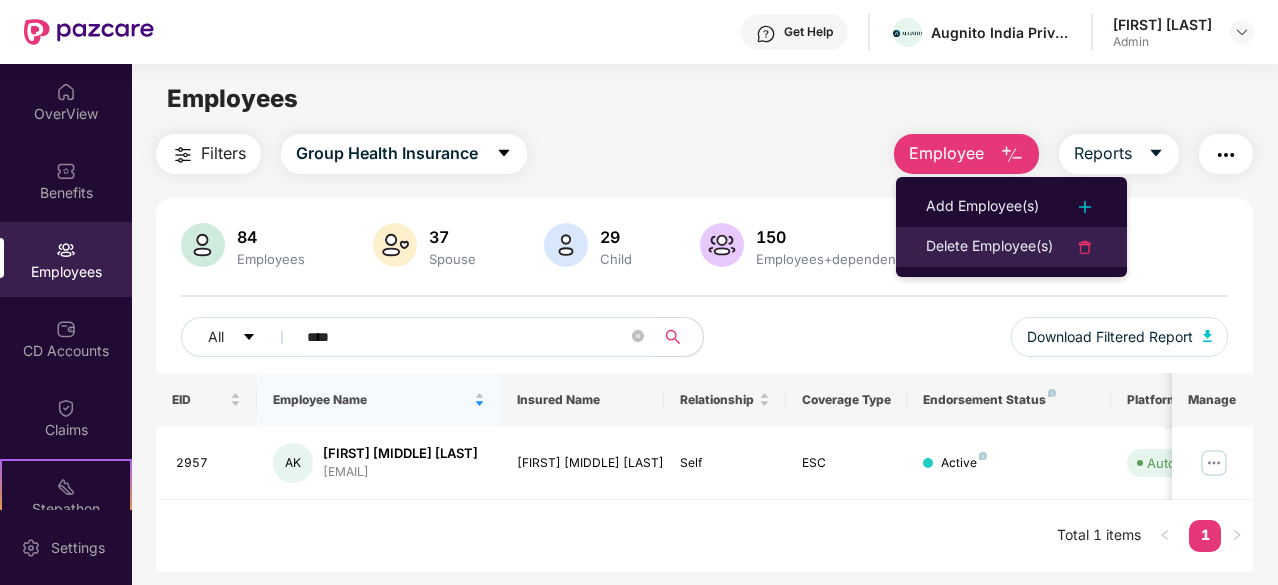 click on "Delete Employee(s)" at bounding box center [989, 247] 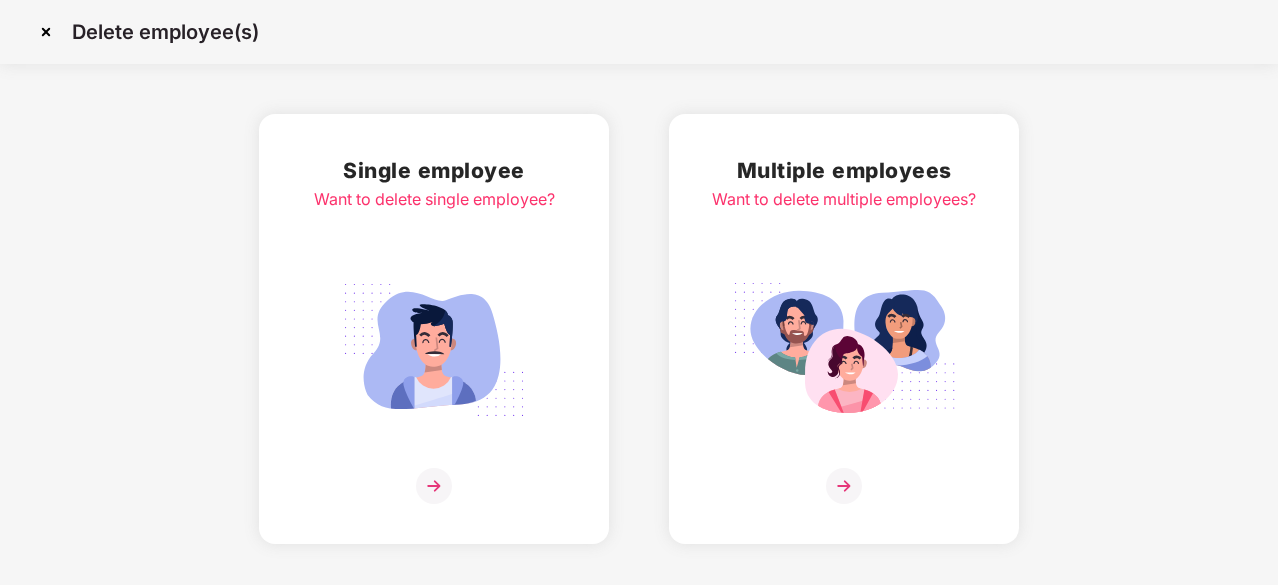 click on "Single employee Want to delete single employee?" at bounding box center [434, 329] 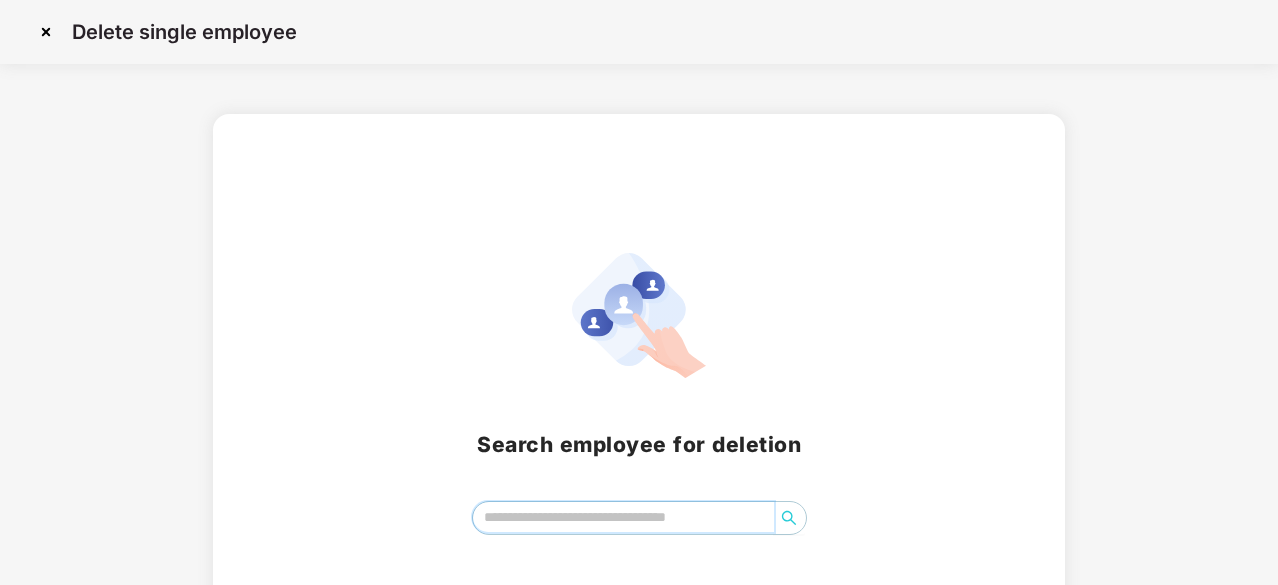click at bounding box center [623, 517] 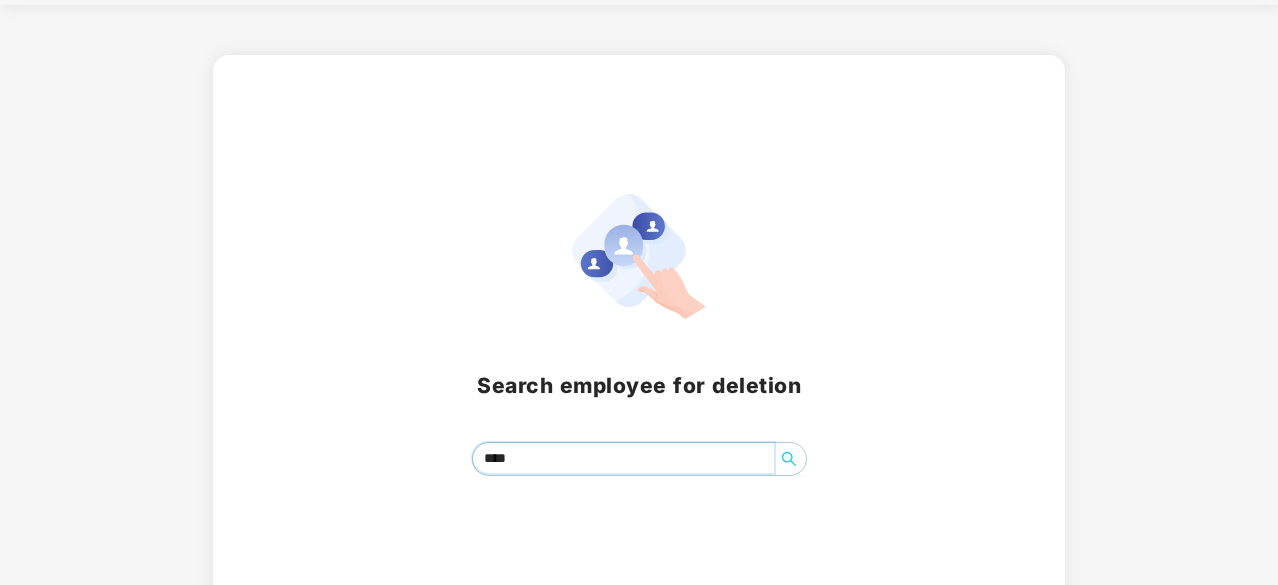 scroll, scrollTop: 88, scrollLeft: 0, axis: vertical 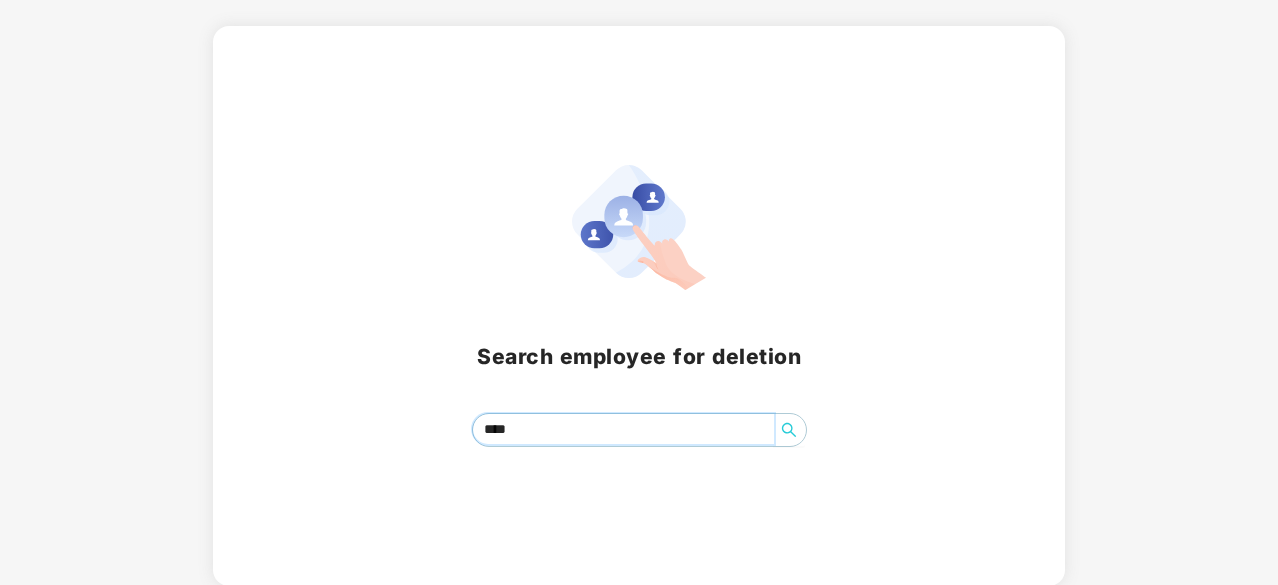 type on "*****" 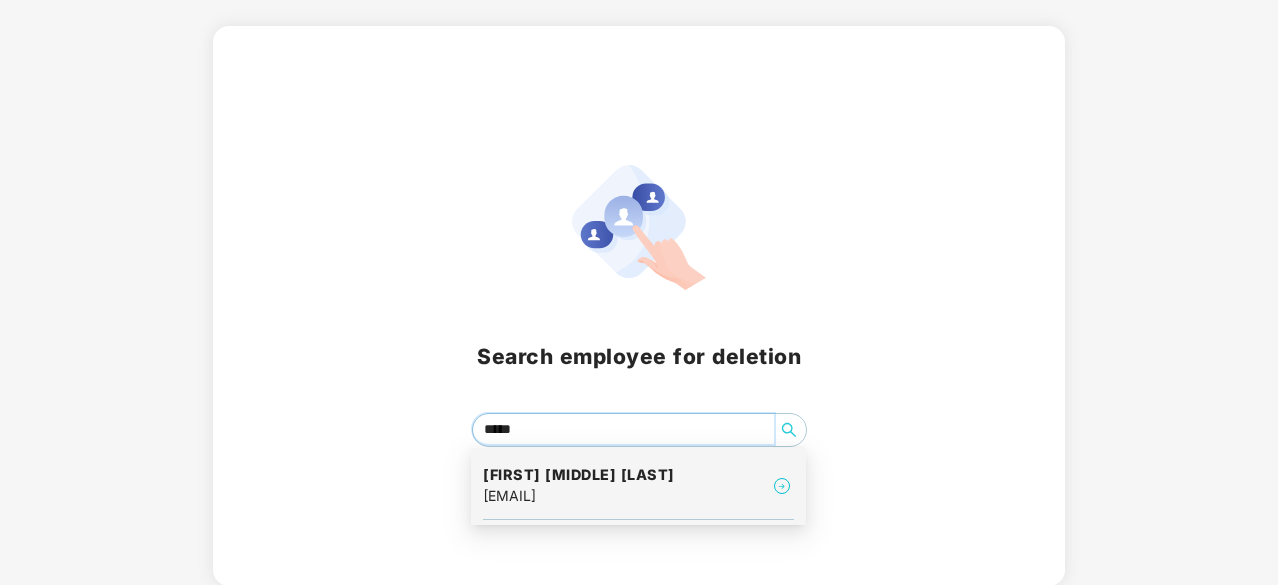 click on "[FIRST] [MIDDLE] [LAST] [EMAIL]" at bounding box center [638, 486] 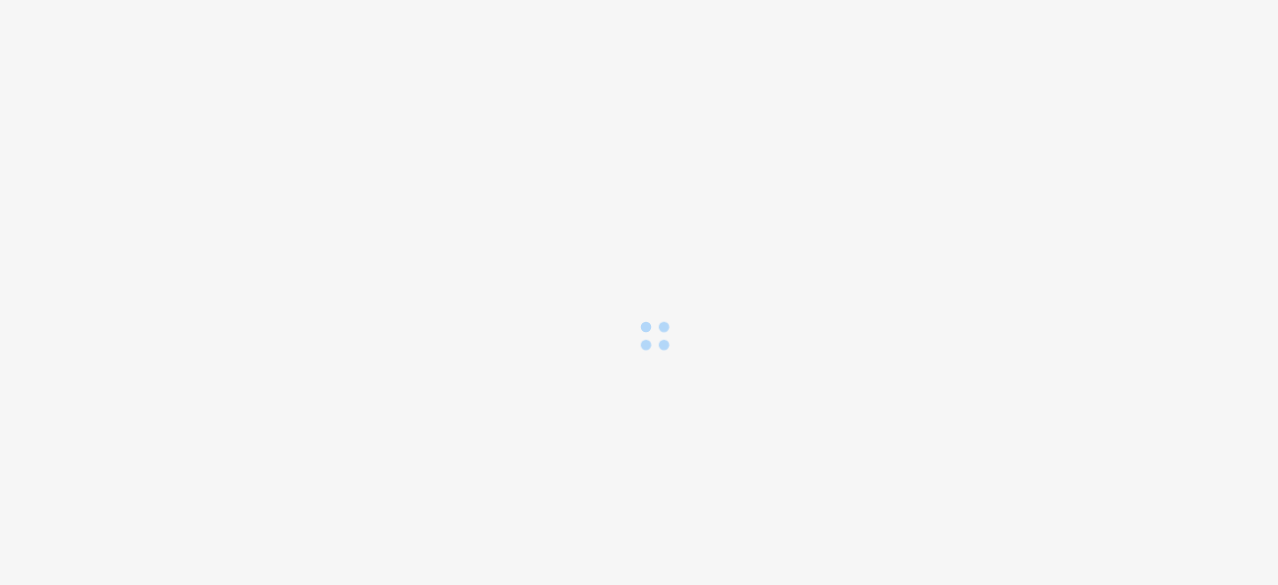 scroll, scrollTop: 0, scrollLeft: 0, axis: both 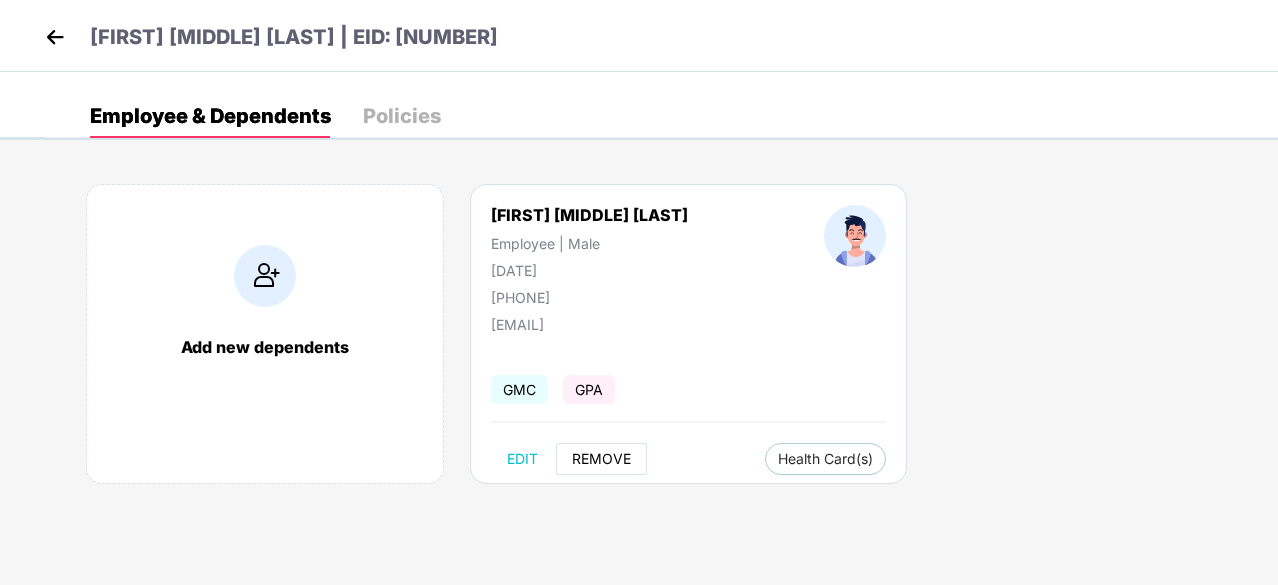 click on "REMOVE" at bounding box center (601, 459) 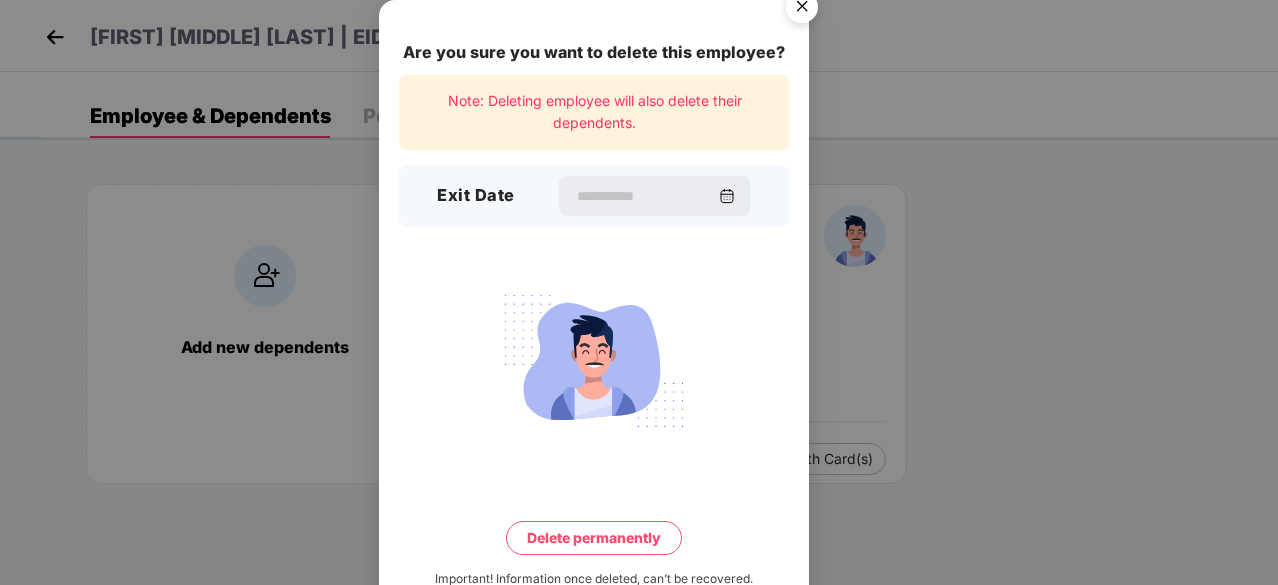 scroll, scrollTop: 52, scrollLeft: 0, axis: vertical 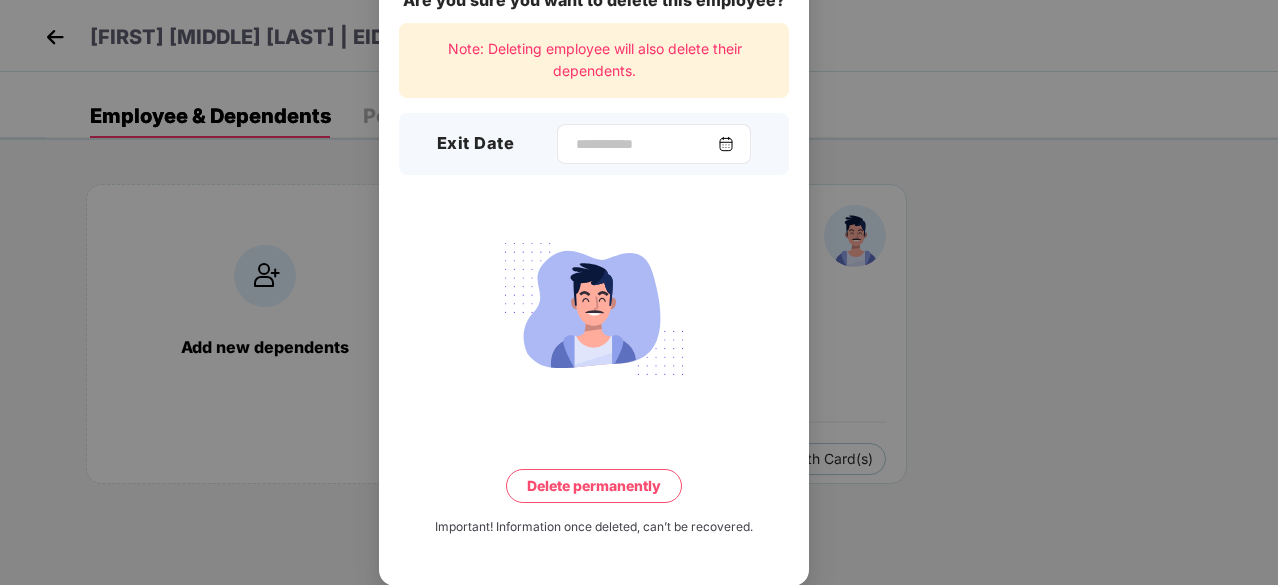 click at bounding box center [726, 144] 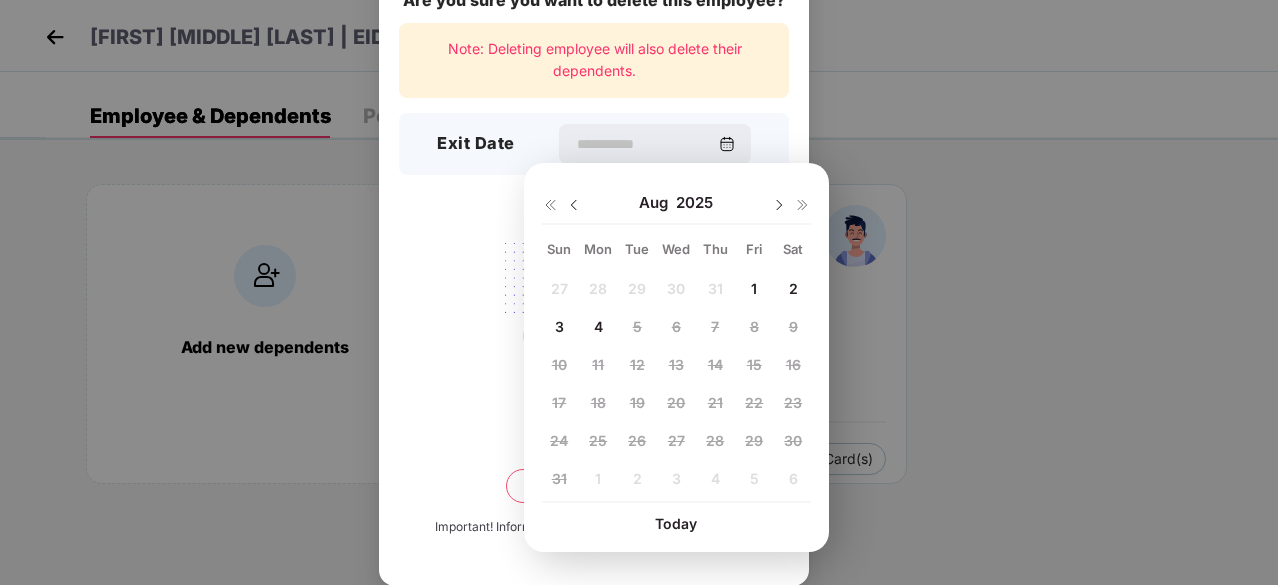 click at bounding box center (574, 205) 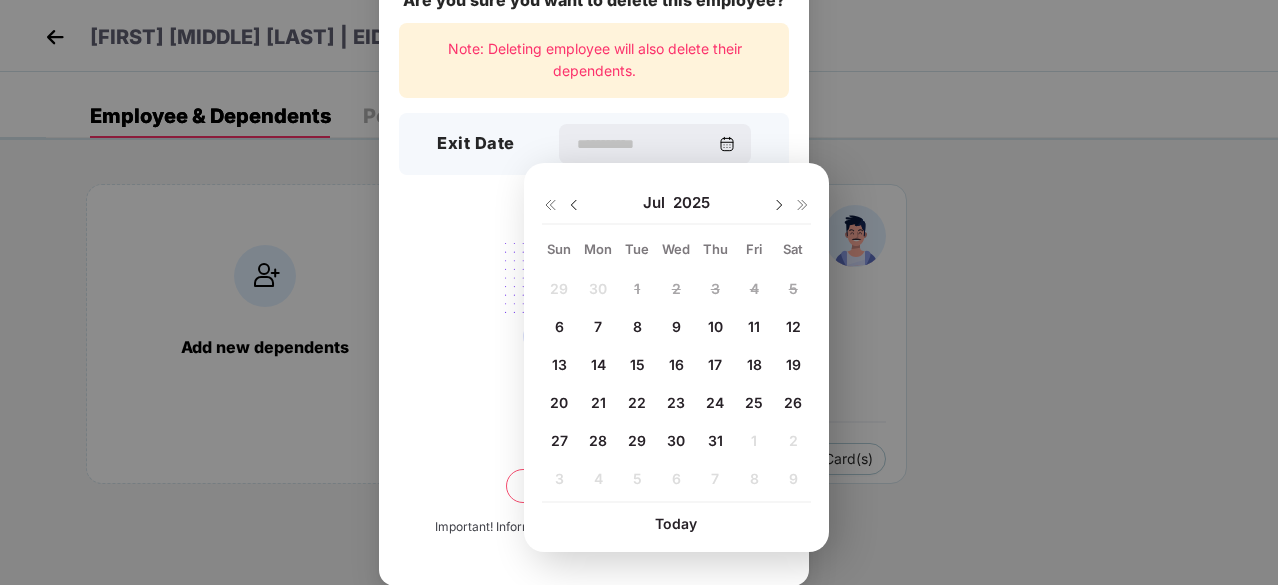 click on "31" at bounding box center (715, 440) 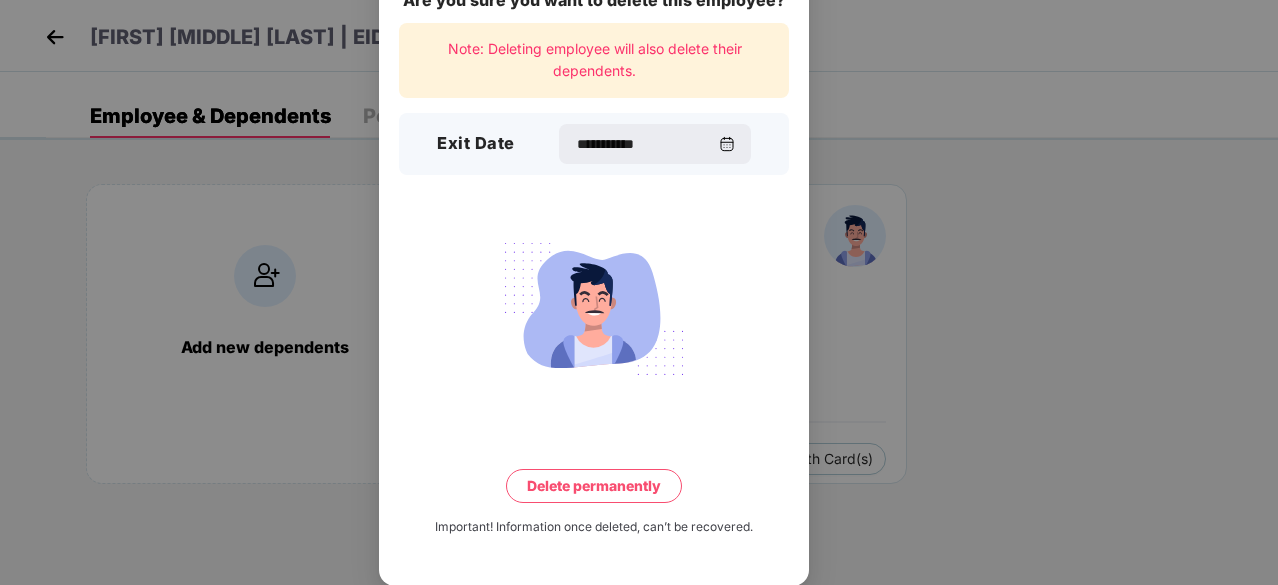 type on "**********" 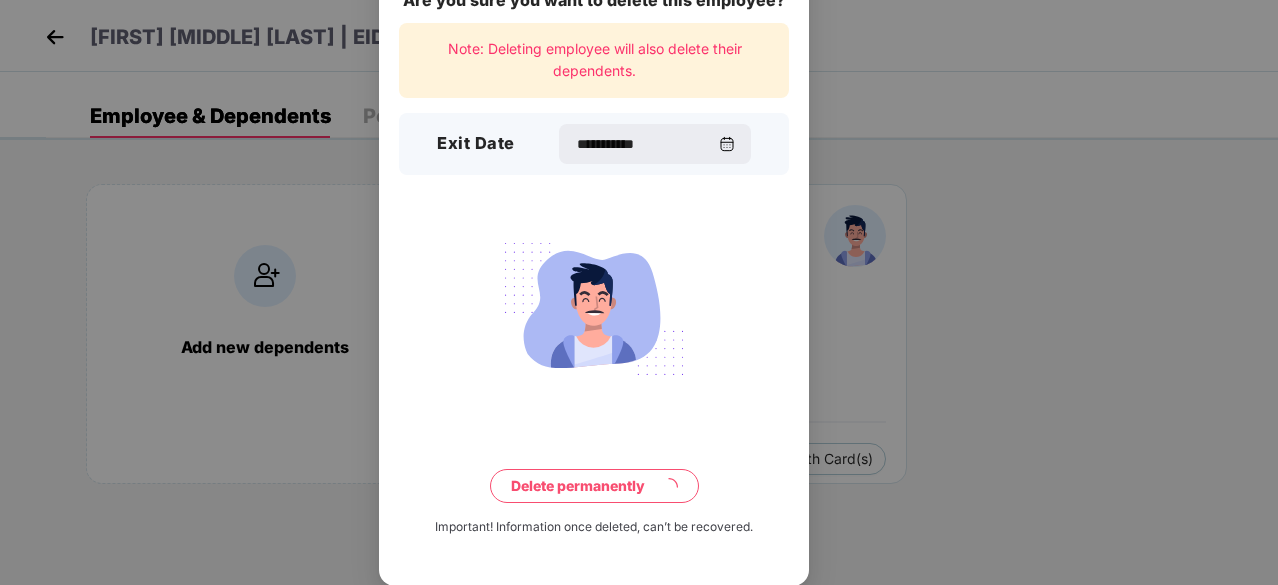 scroll, scrollTop: 0, scrollLeft: 0, axis: both 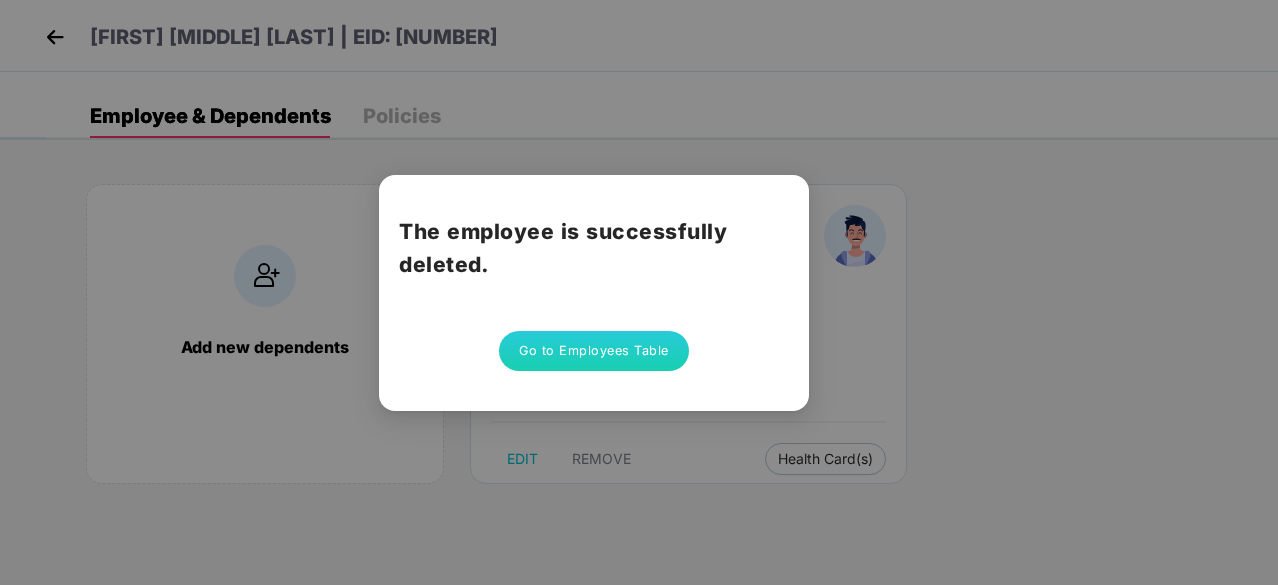 click on "Go to Employees Table" at bounding box center (594, 351) 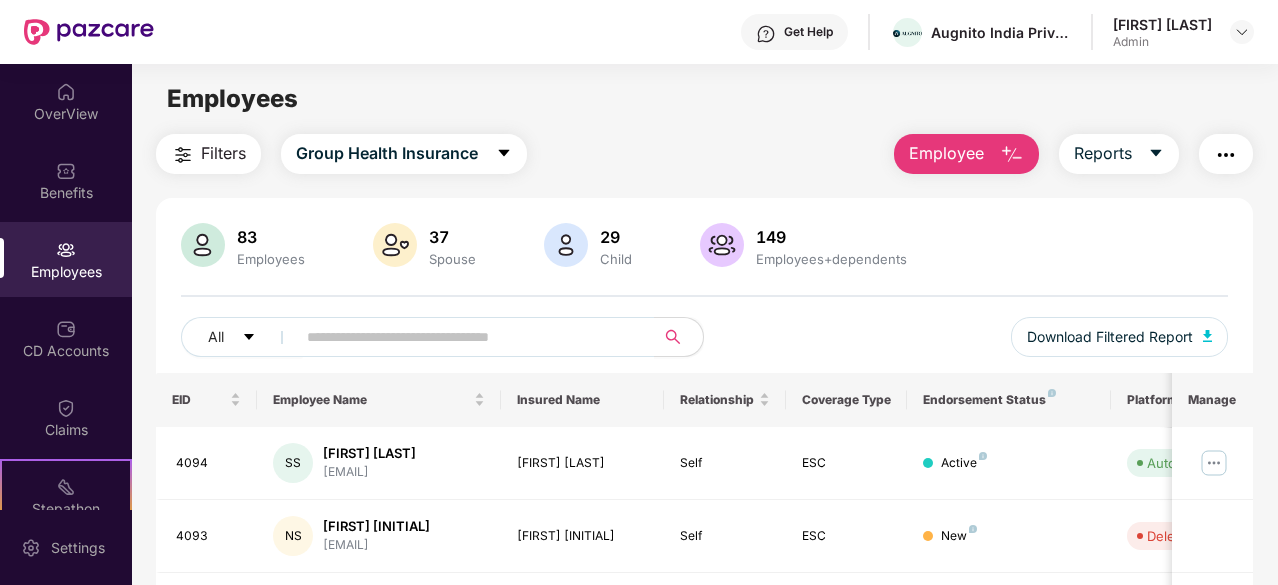 click on "Employee" at bounding box center [946, 153] 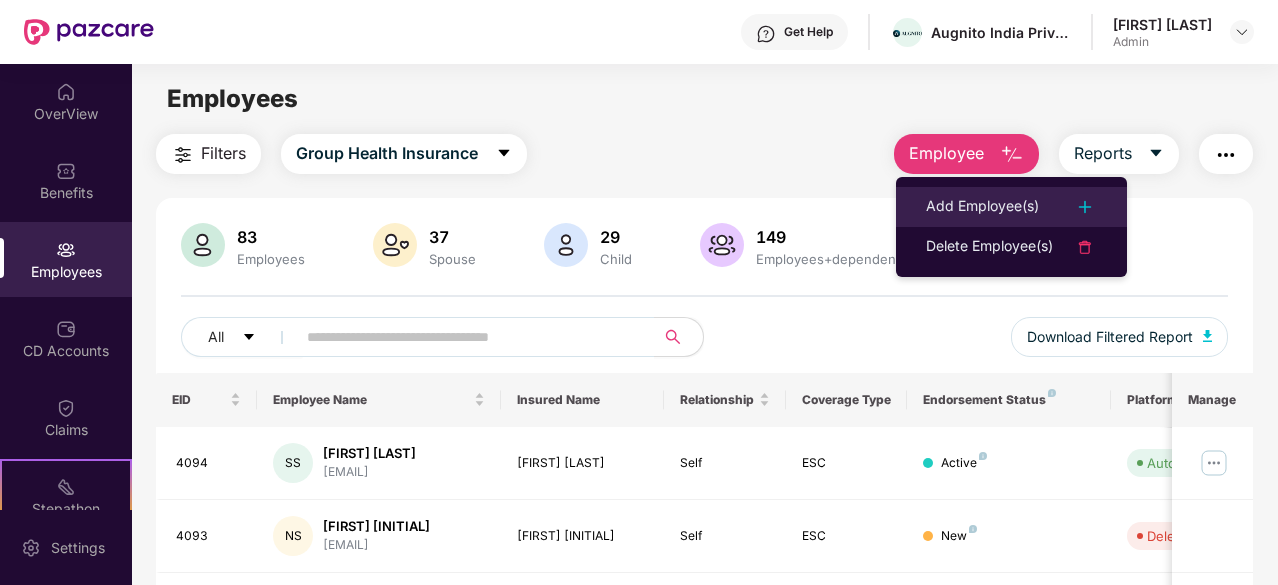 click on "Add Employee(s)" at bounding box center (982, 207) 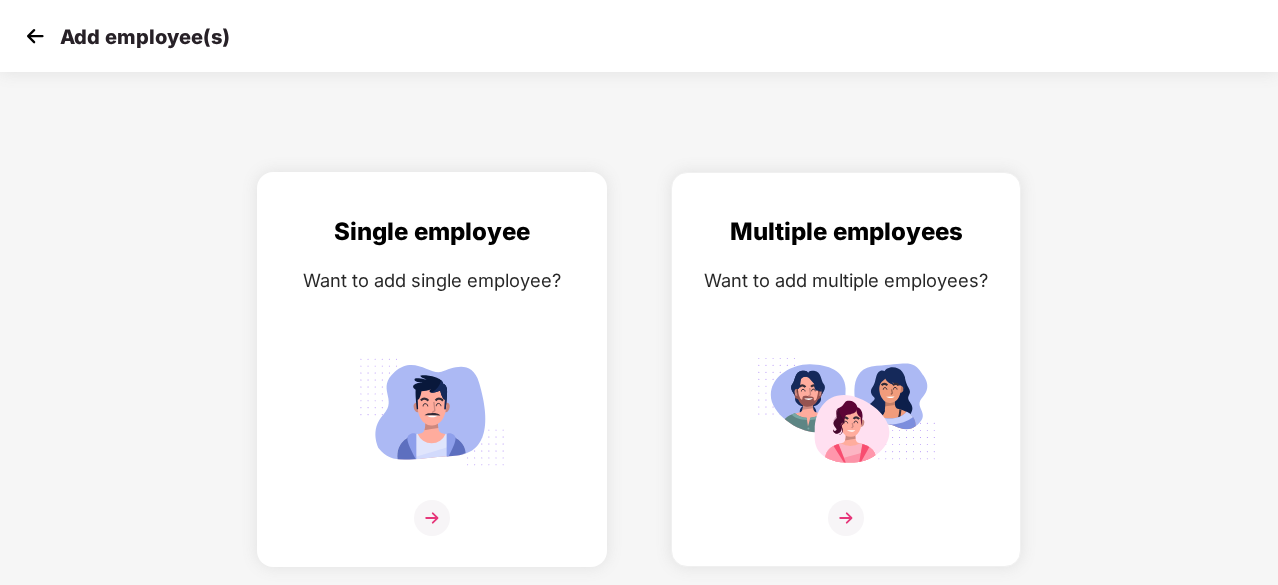 click at bounding box center [432, 530] 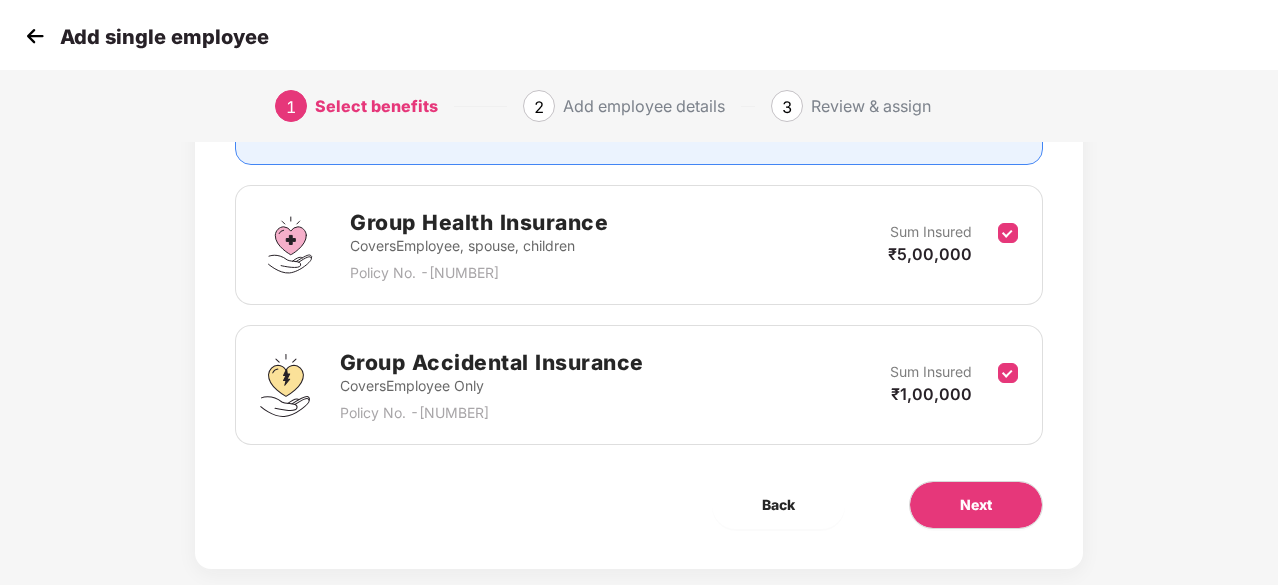 scroll, scrollTop: 292, scrollLeft: 0, axis: vertical 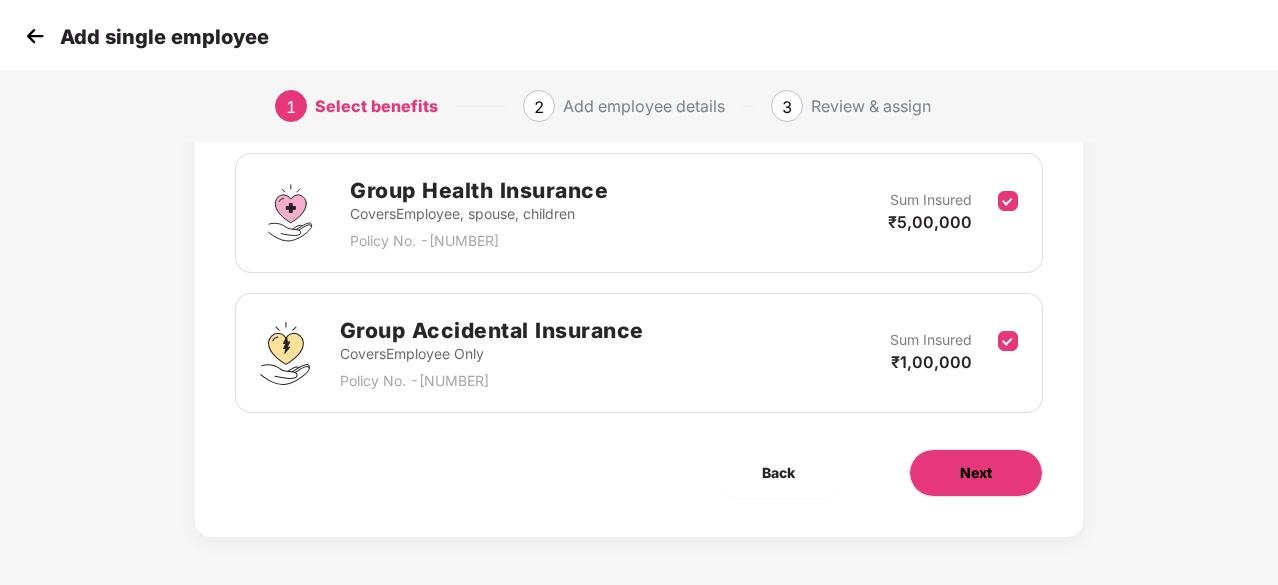 click on "Next" at bounding box center (976, 473) 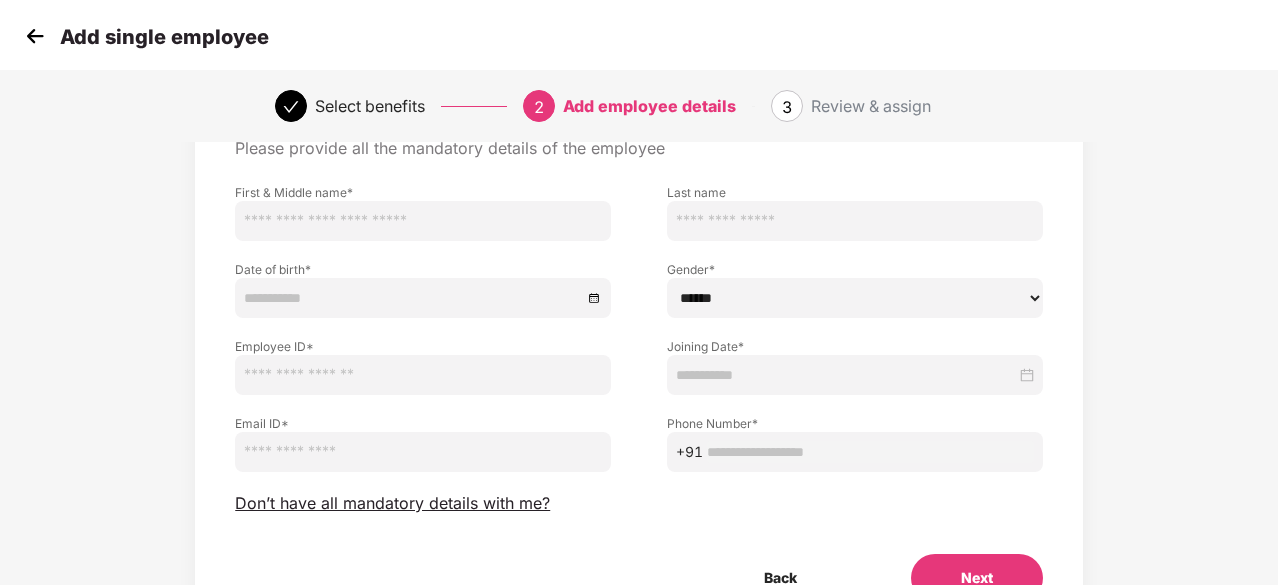 scroll, scrollTop: 16, scrollLeft: 0, axis: vertical 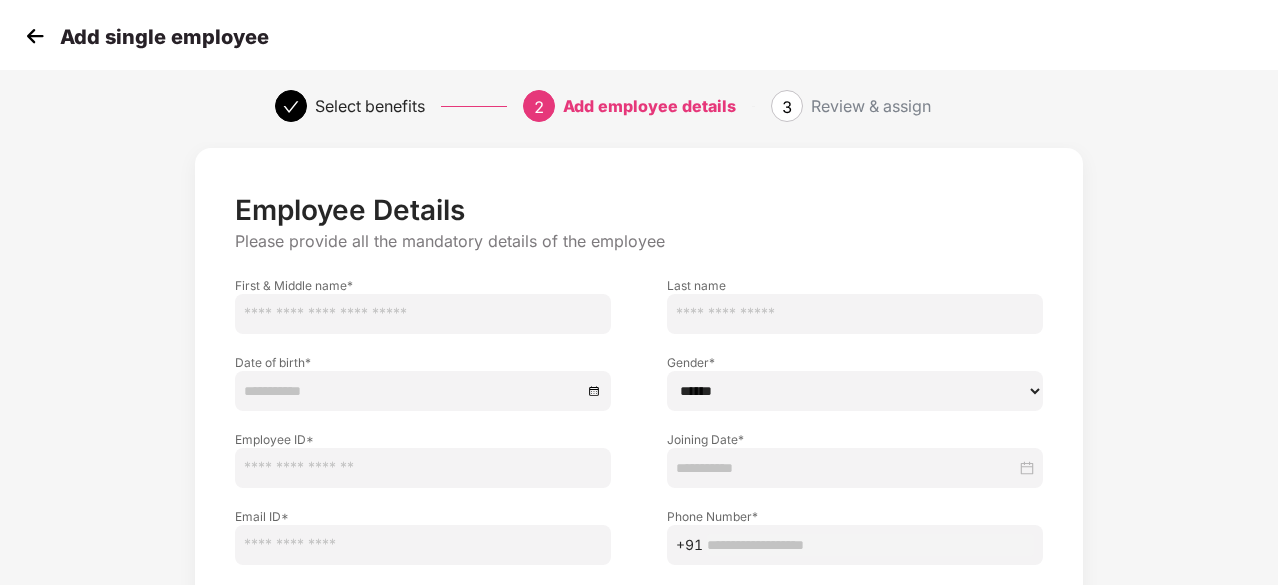 click at bounding box center (423, 314) 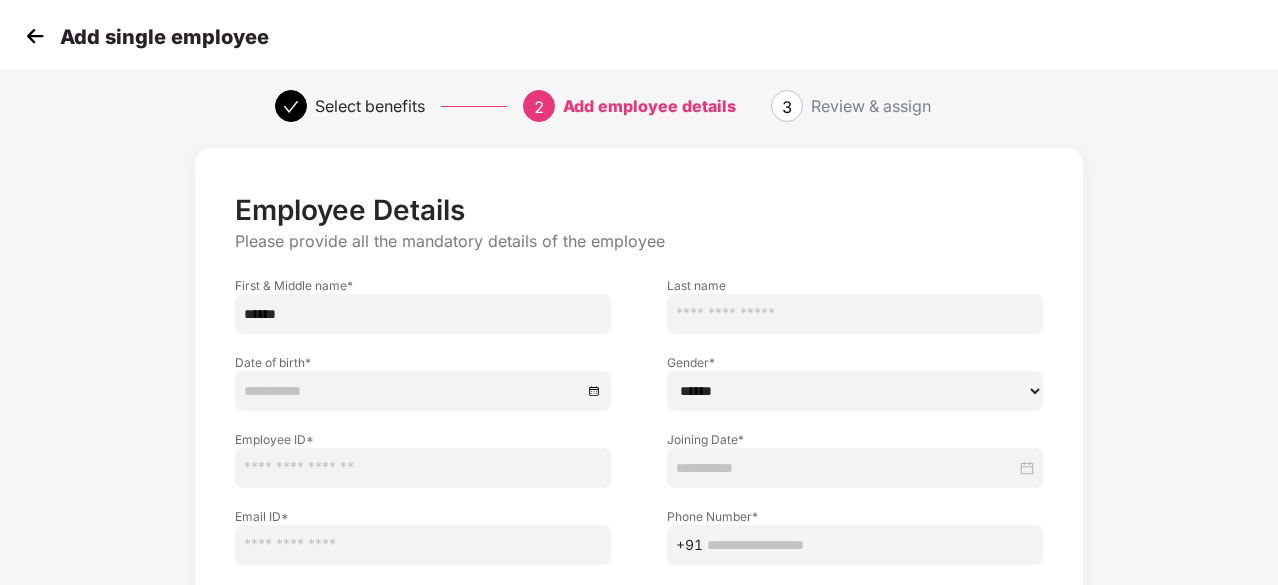 type on "******" 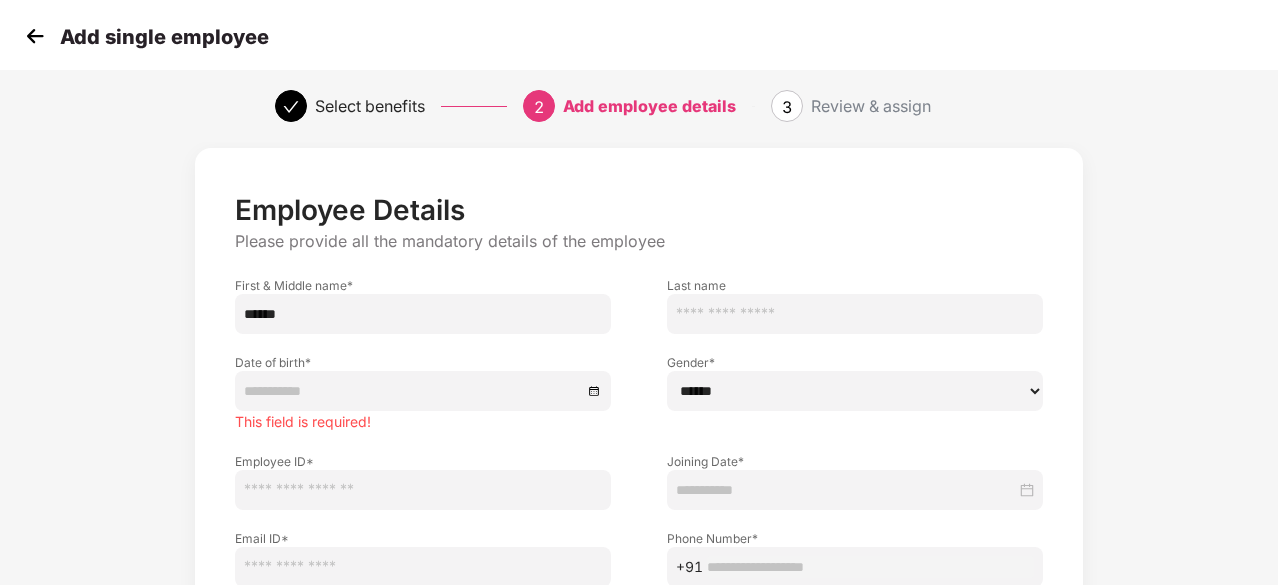 click at bounding box center [855, 314] 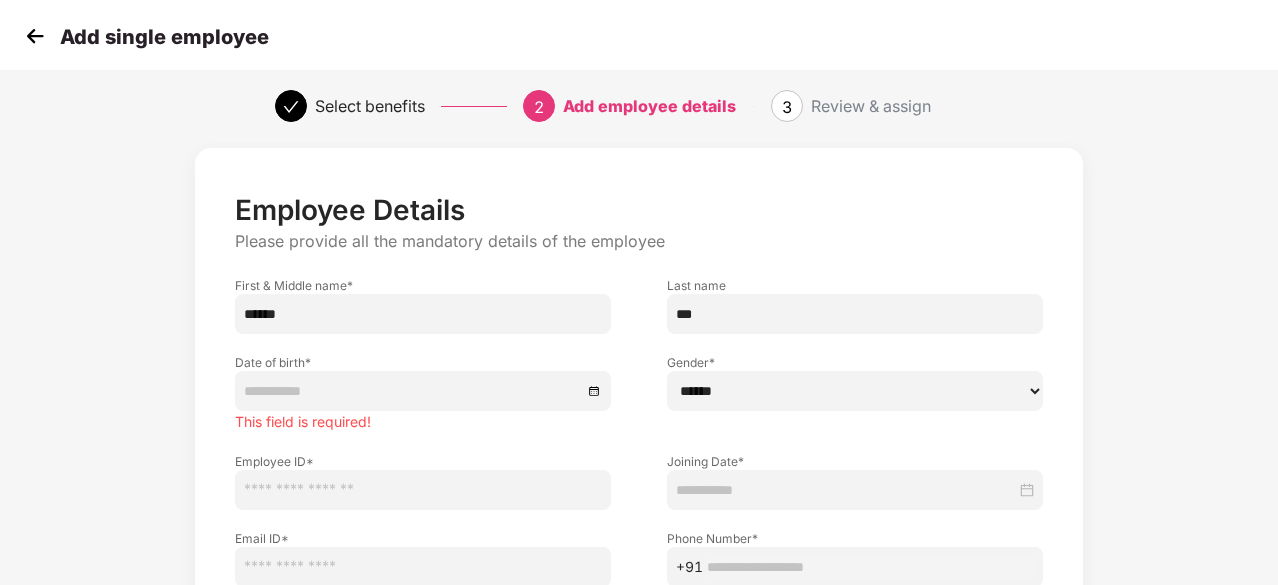type on "***" 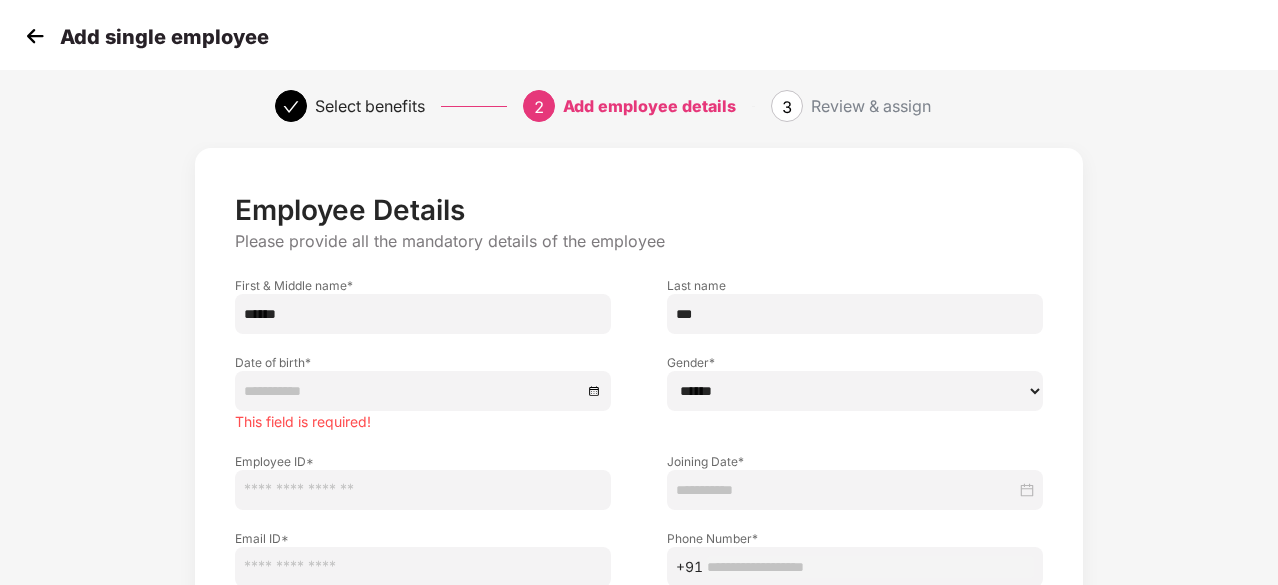 click at bounding box center [423, 391] 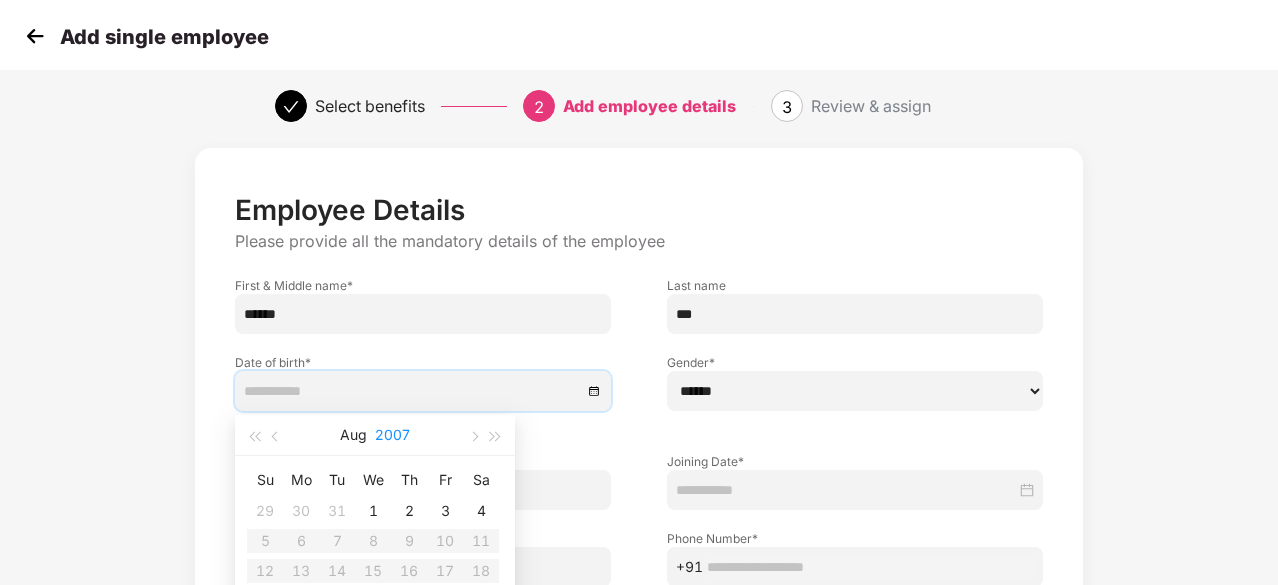 click on "2007" at bounding box center [392, 435] 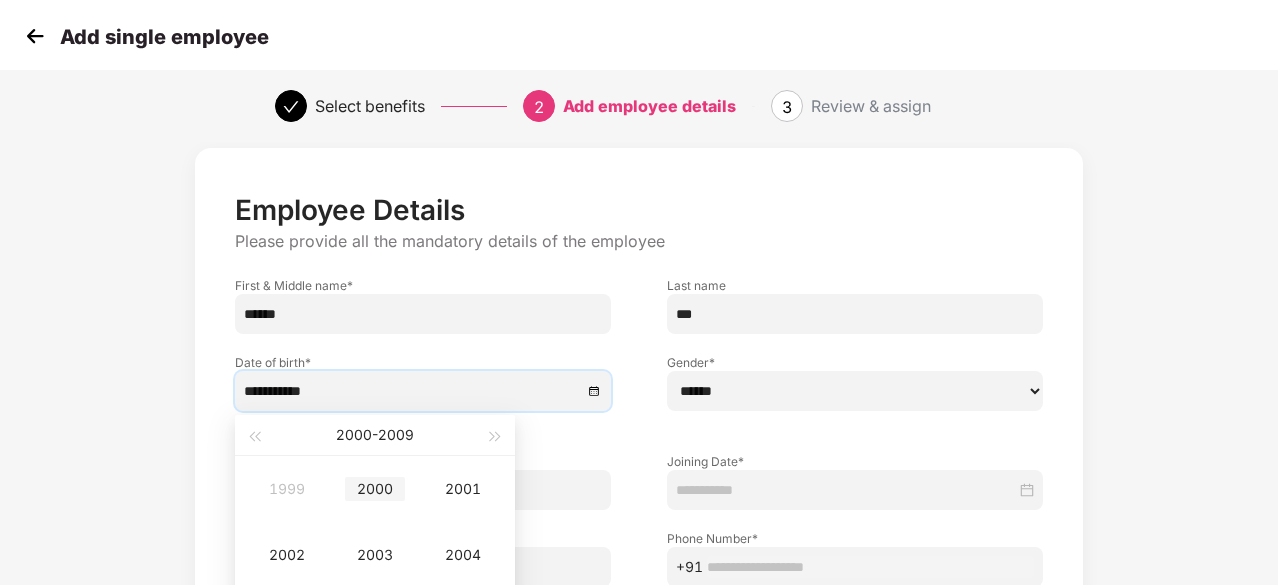 type on "**********" 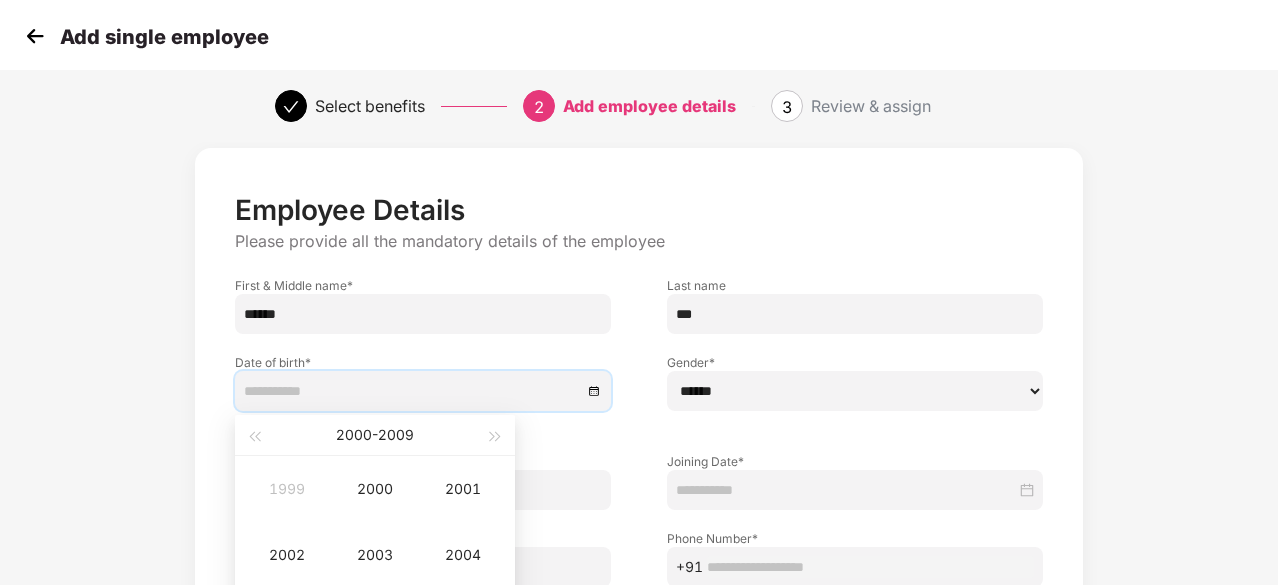 scroll, scrollTop: 216, scrollLeft: 0, axis: vertical 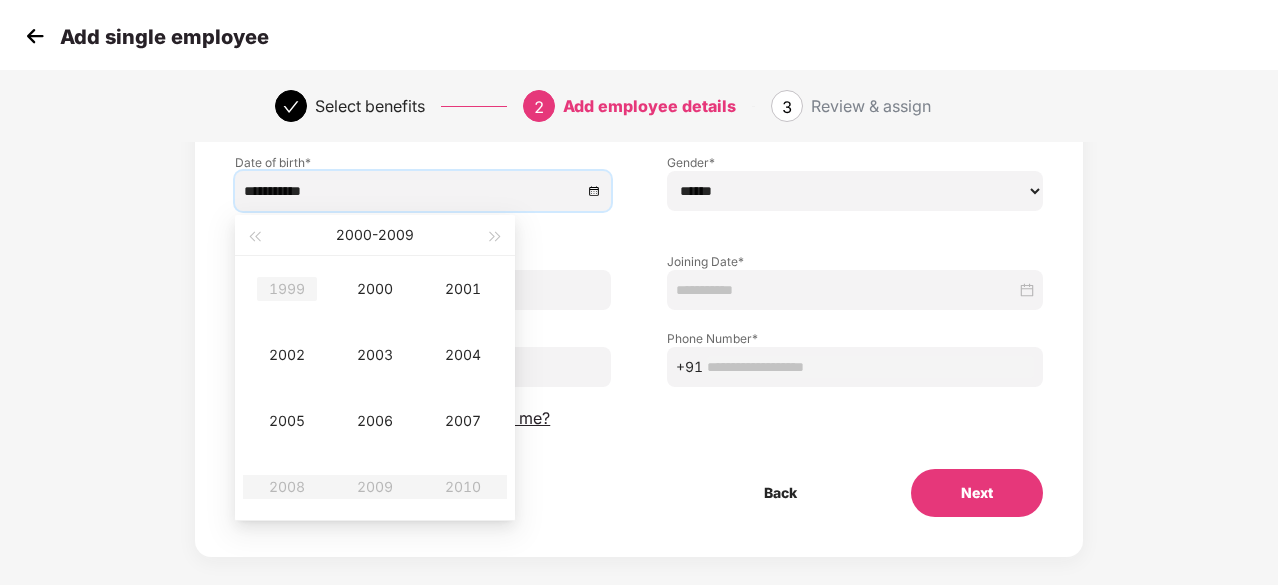 type on "**********" 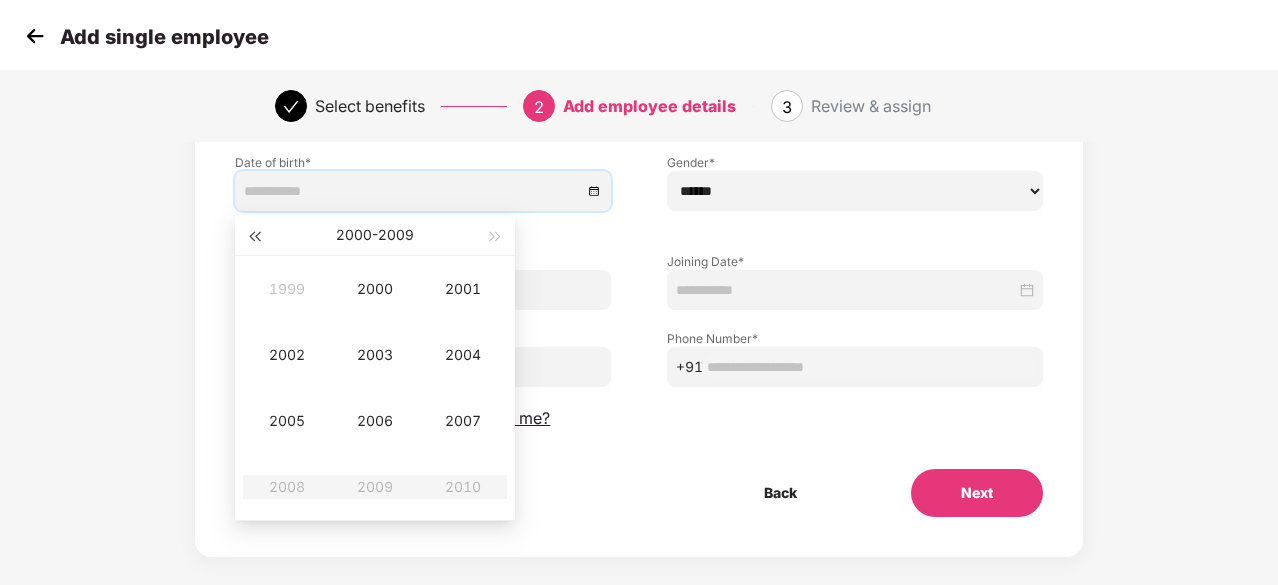 click at bounding box center [254, 237] 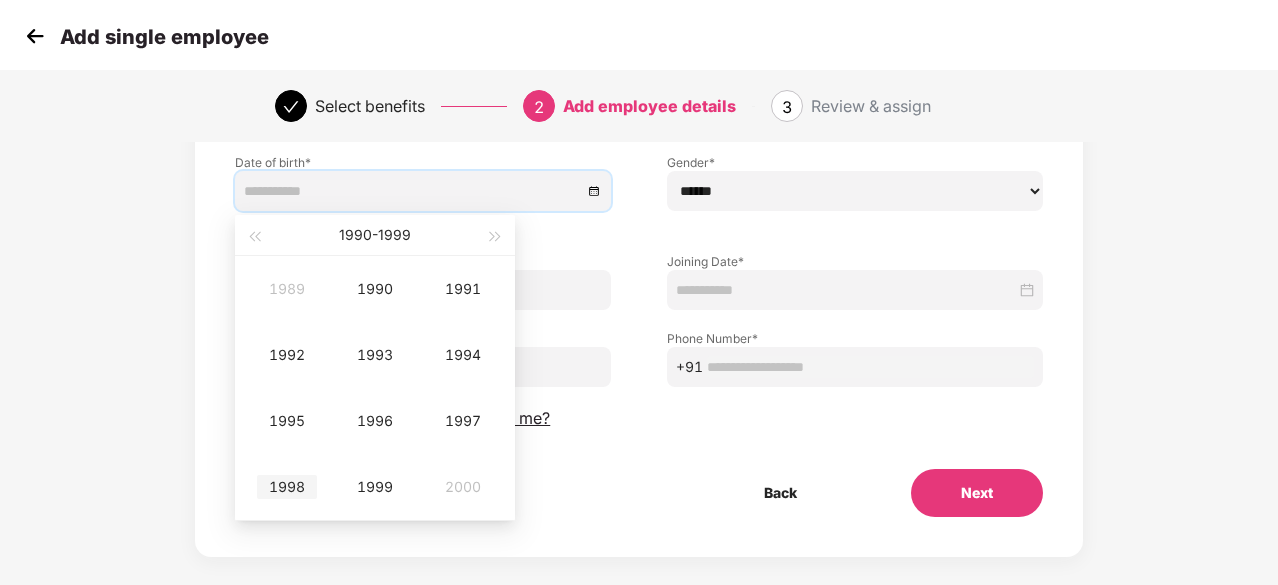 type on "**********" 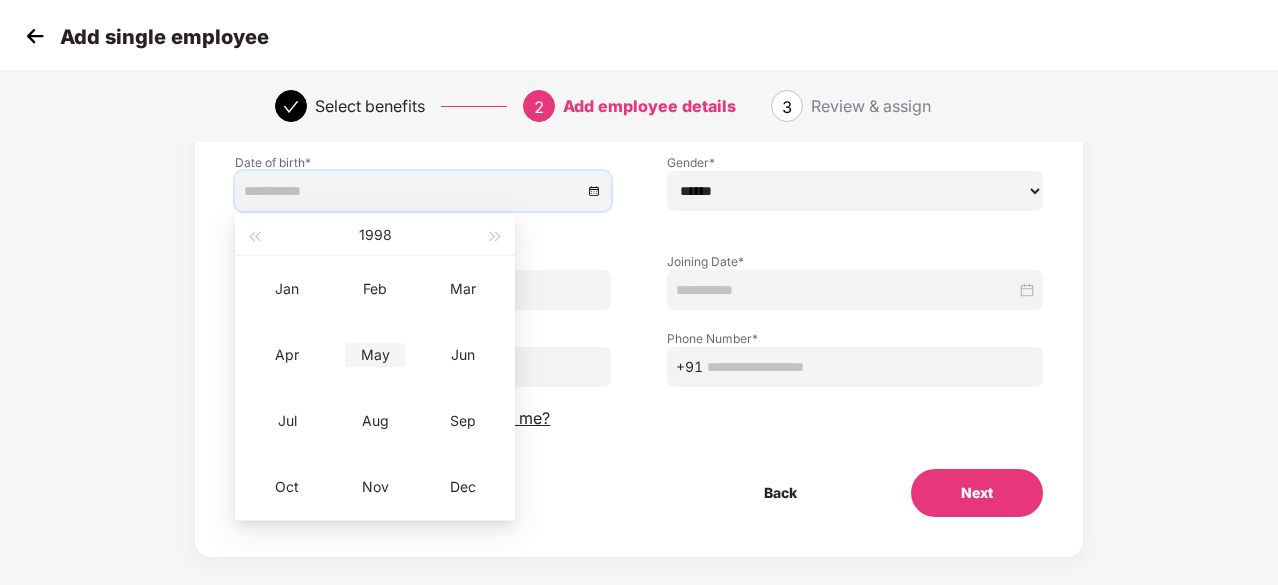 type on "**********" 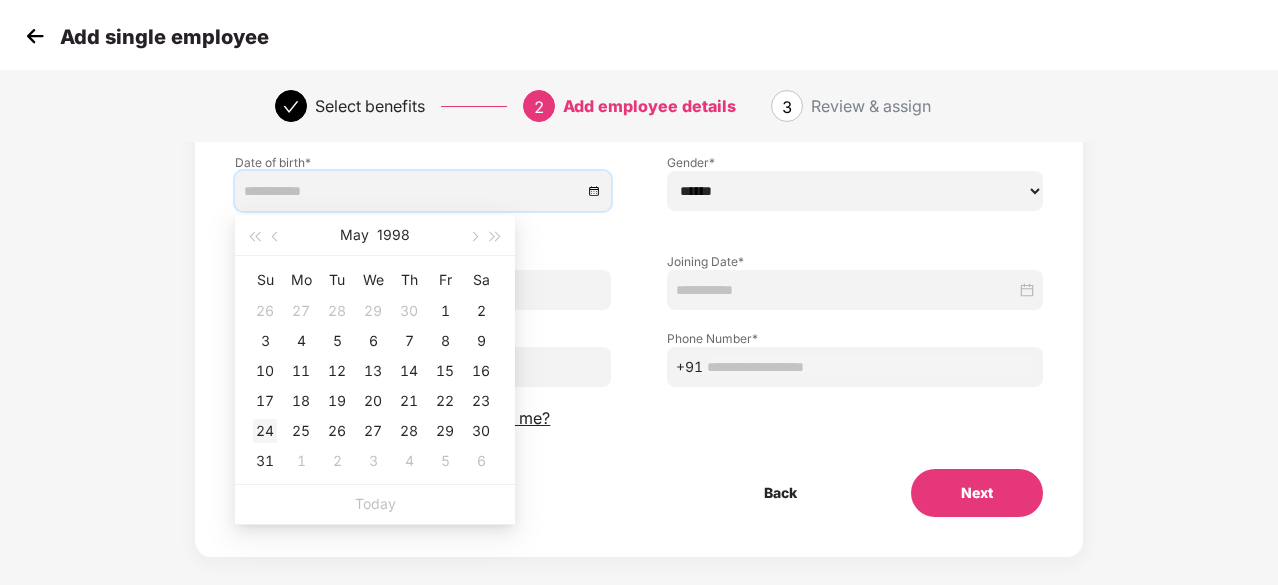 type on "**********" 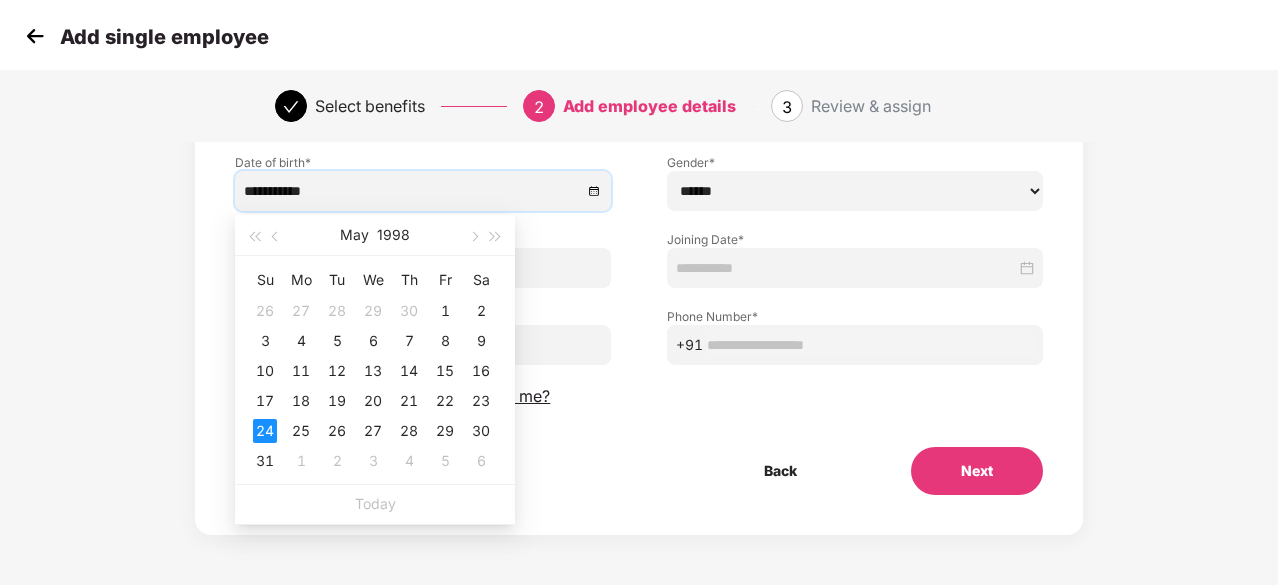 click at bounding box center [855, 268] 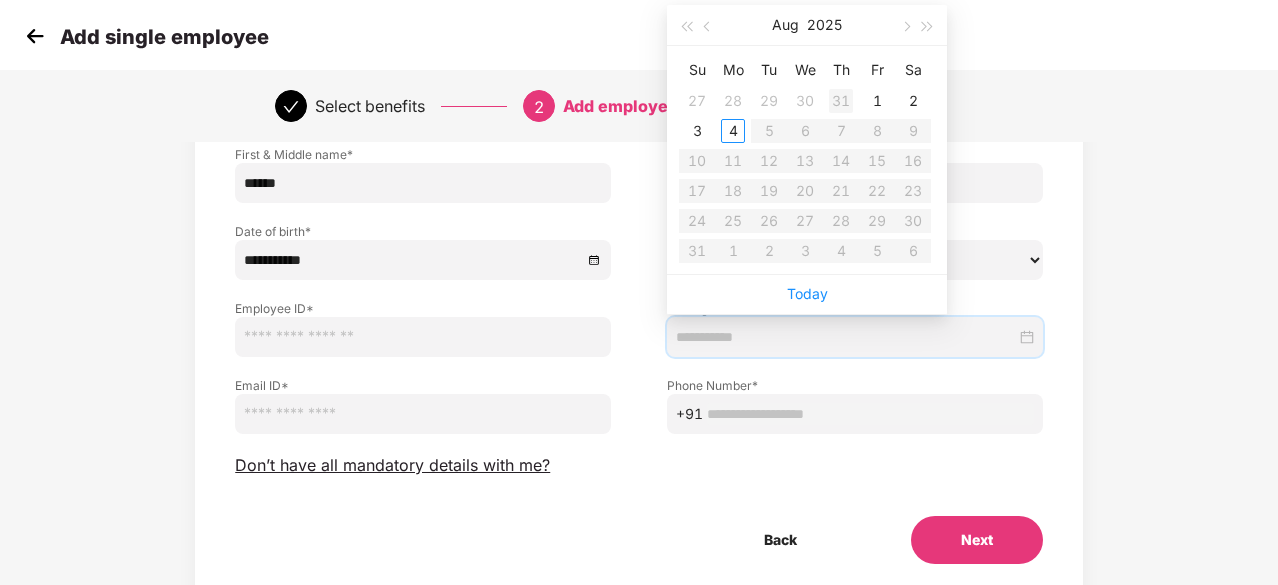 type on "**********" 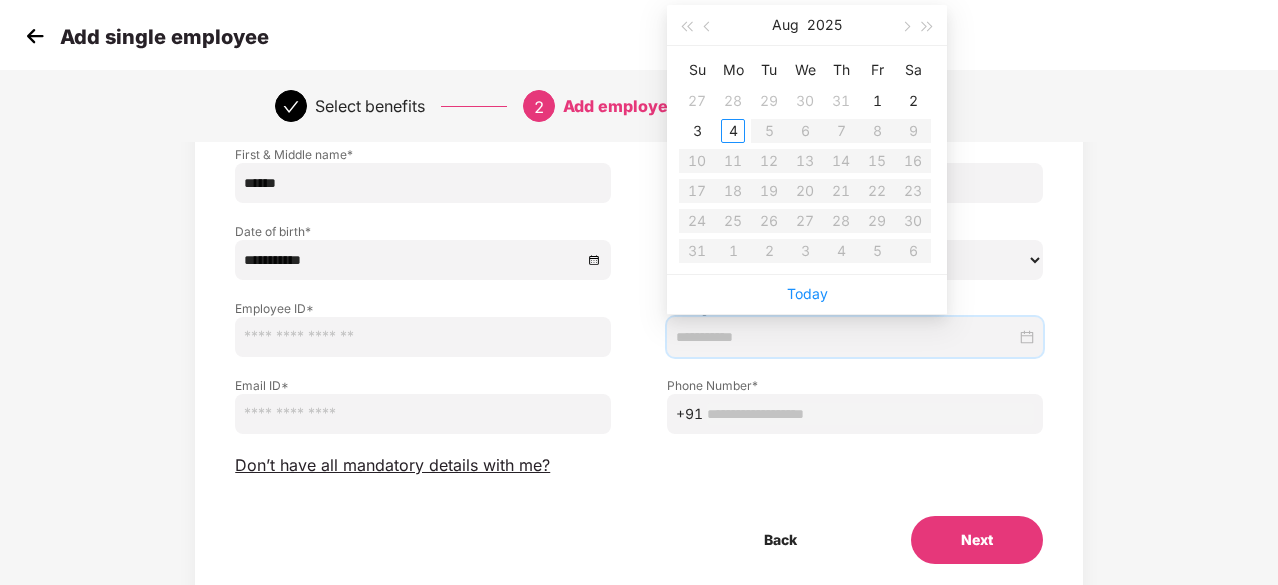 scroll, scrollTop: 116, scrollLeft: 0, axis: vertical 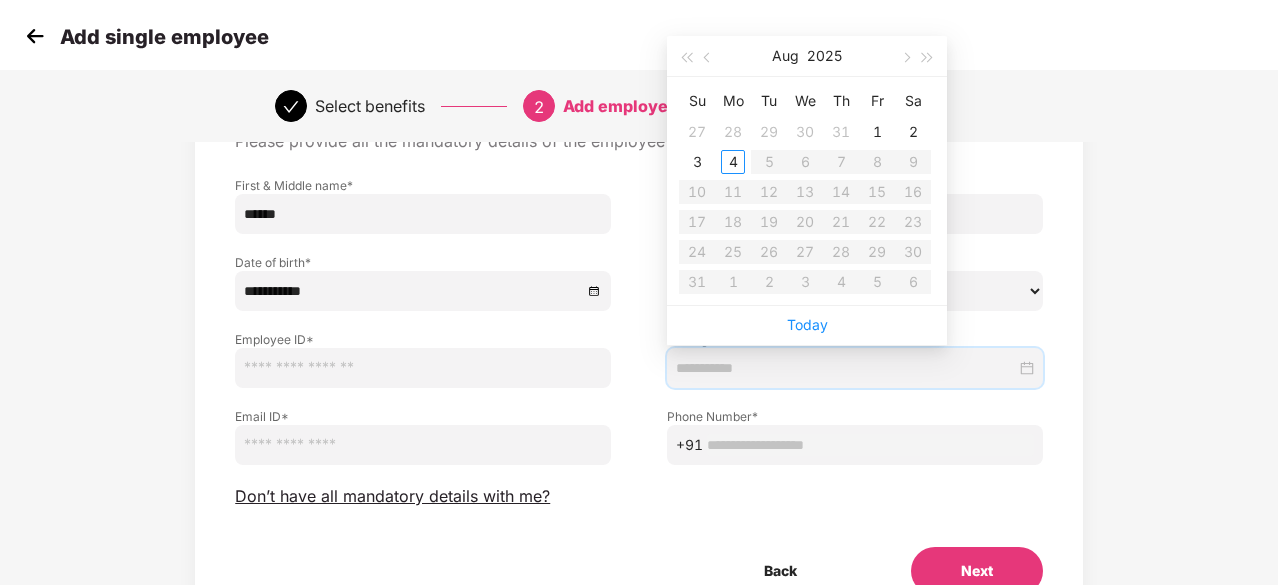 type on "**********" 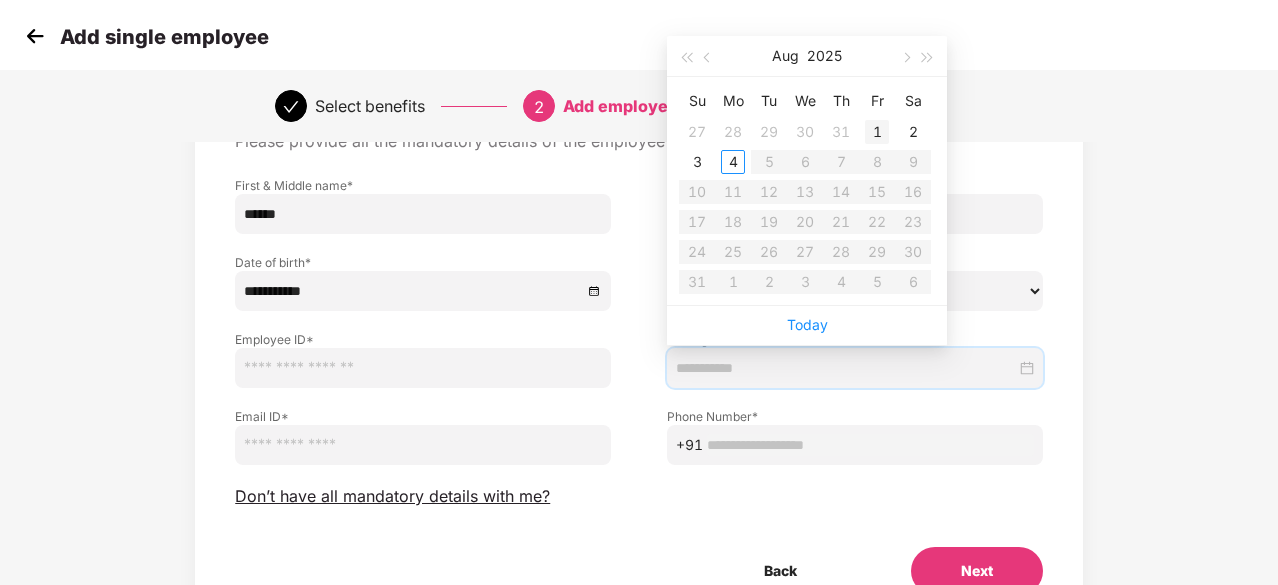 type on "**********" 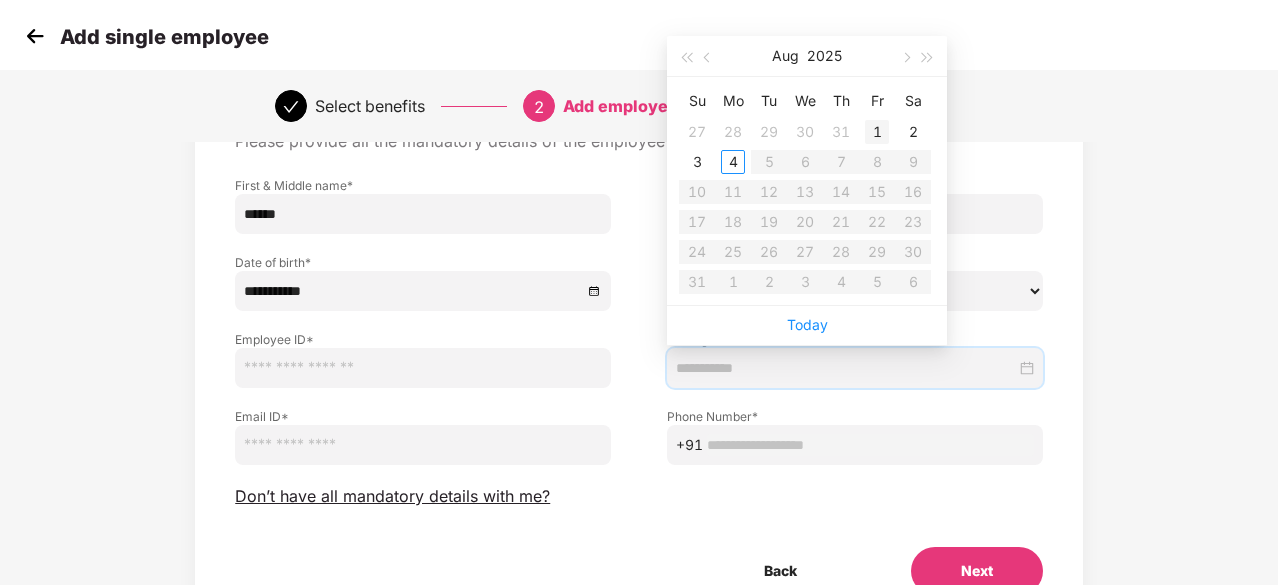 click on "1" at bounding box center (877, 132) 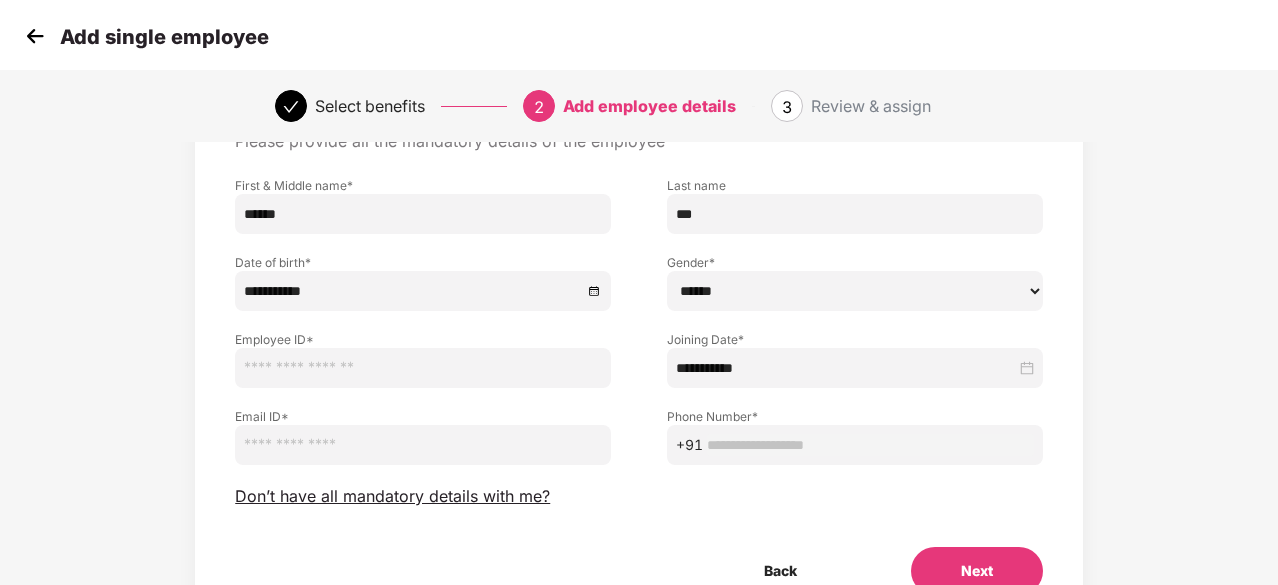 click on "**********" at bounding box center [639, 361] 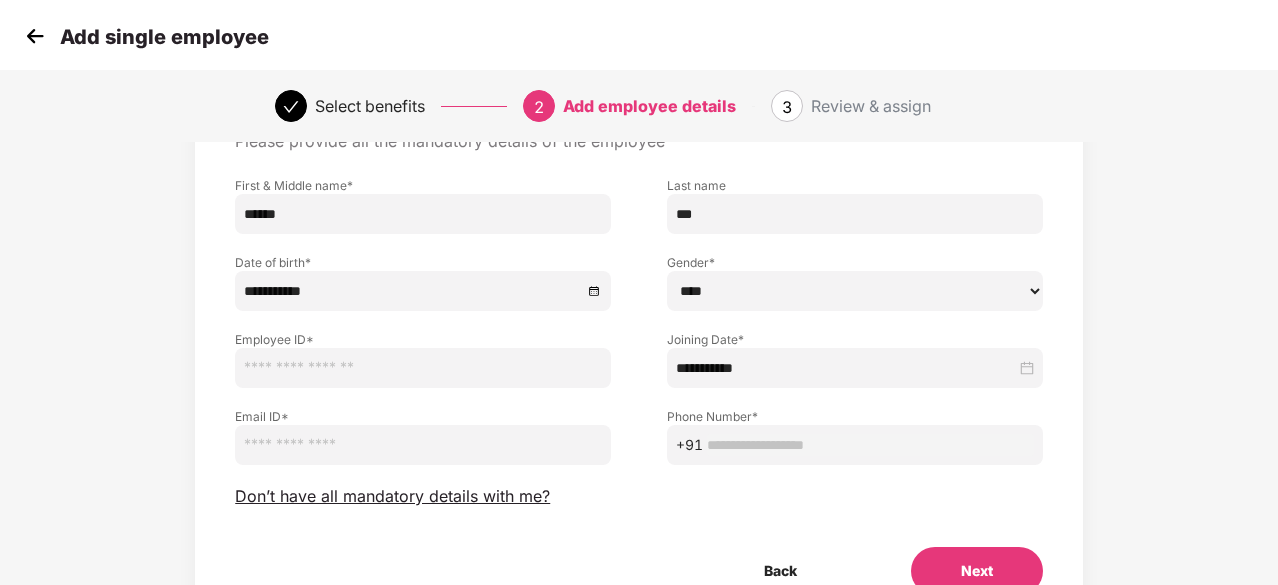click on "****** **** ******" at bounding box center [855, 291] 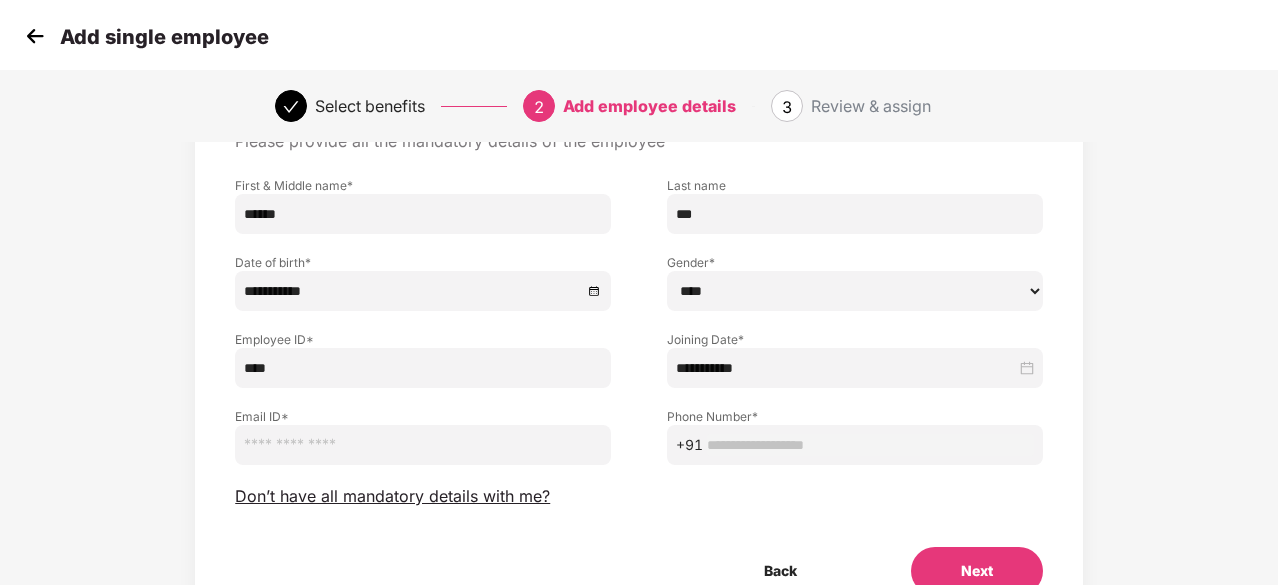 type on "****" 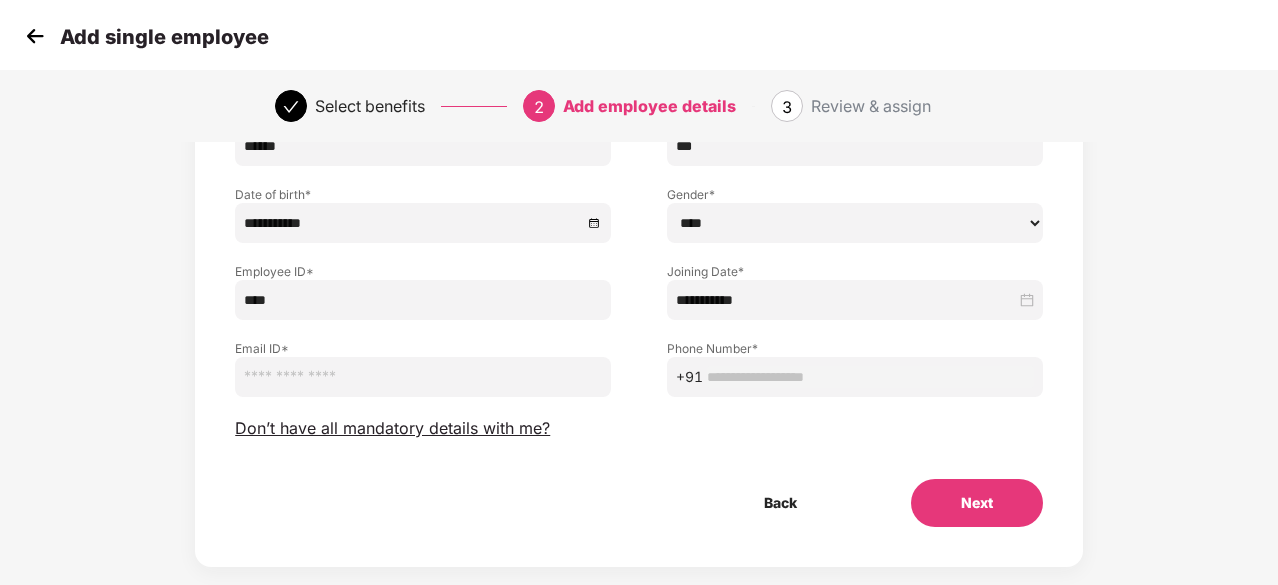 scroll, scrollTop: 216, scrollLeft: 0, axis: vertical 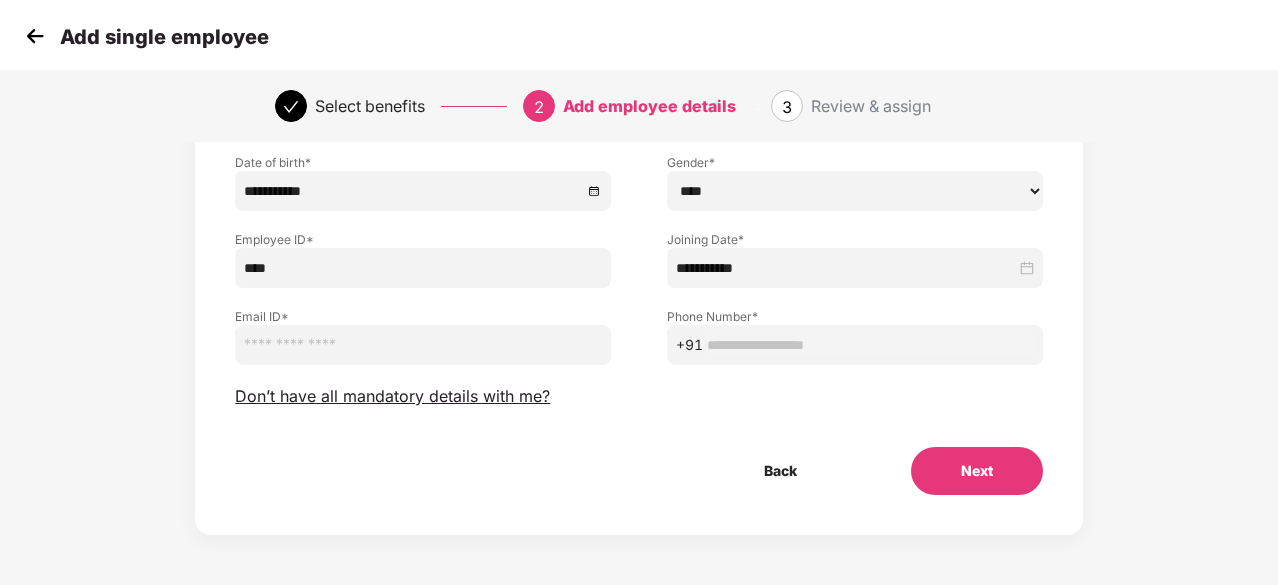 click at bounding box center (423, 345) 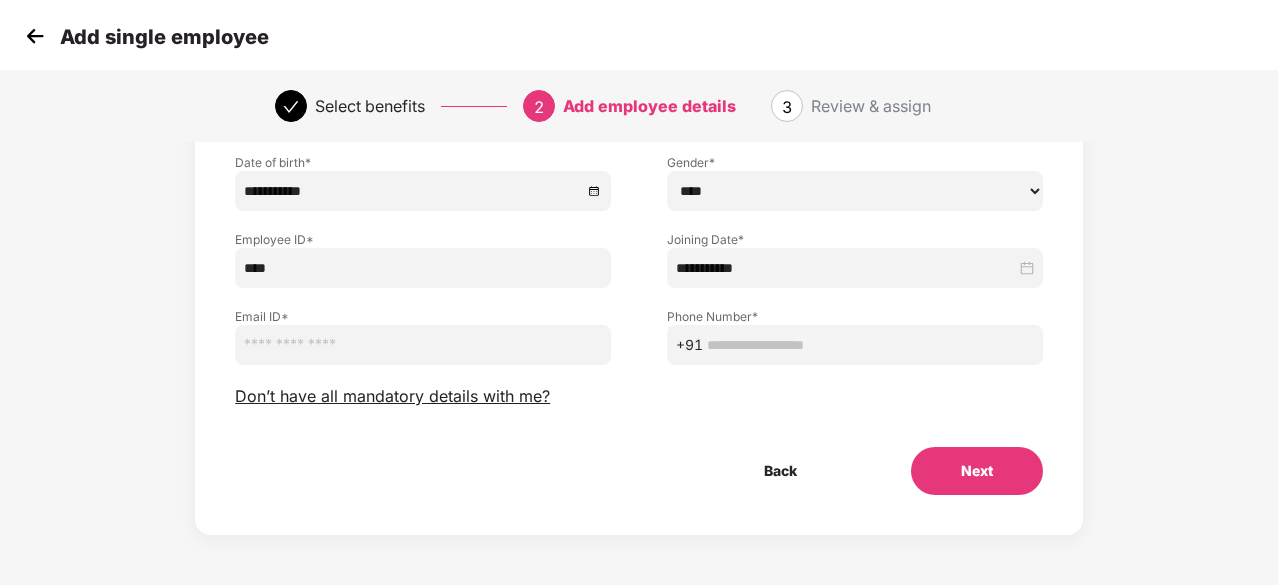 click at bounding box center [870, 345] 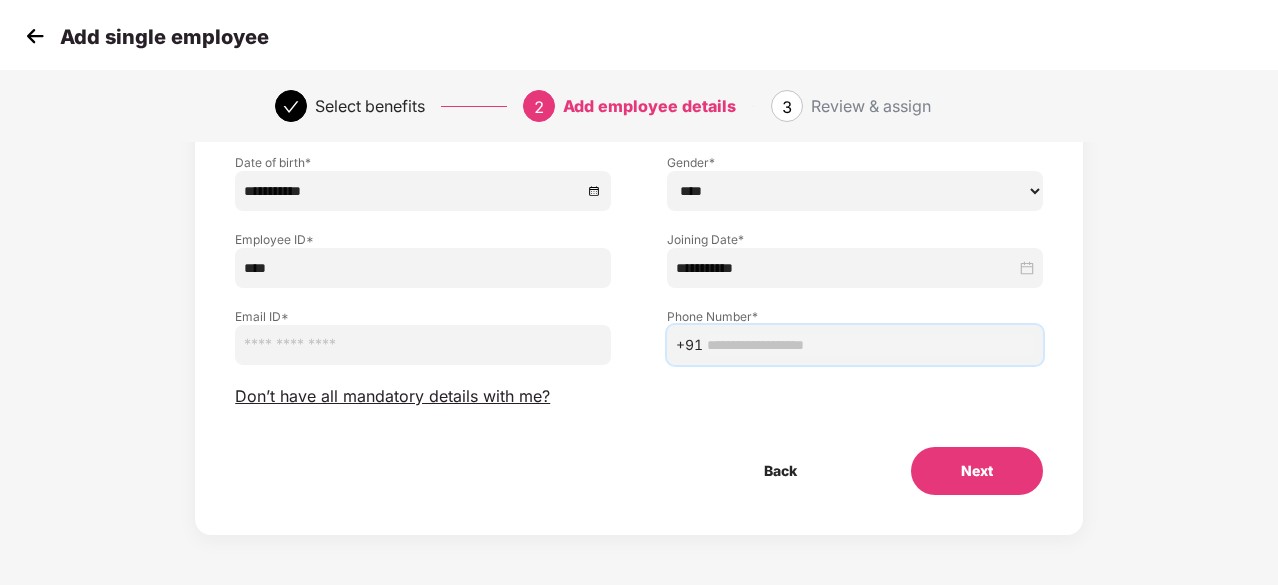 type on "*" 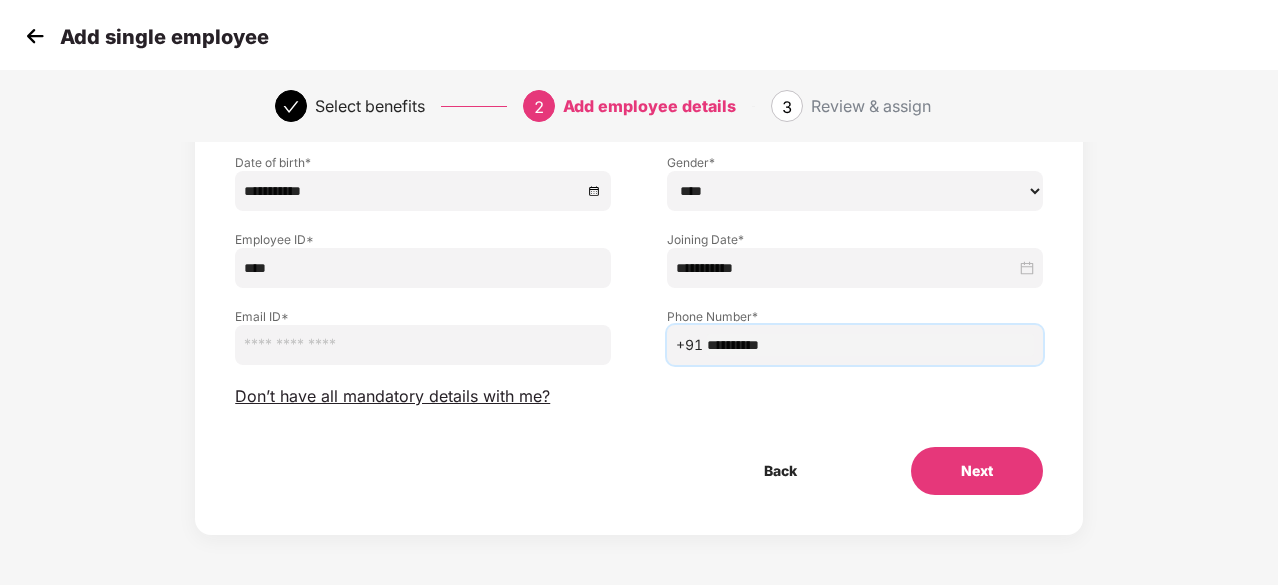 type on "**********" 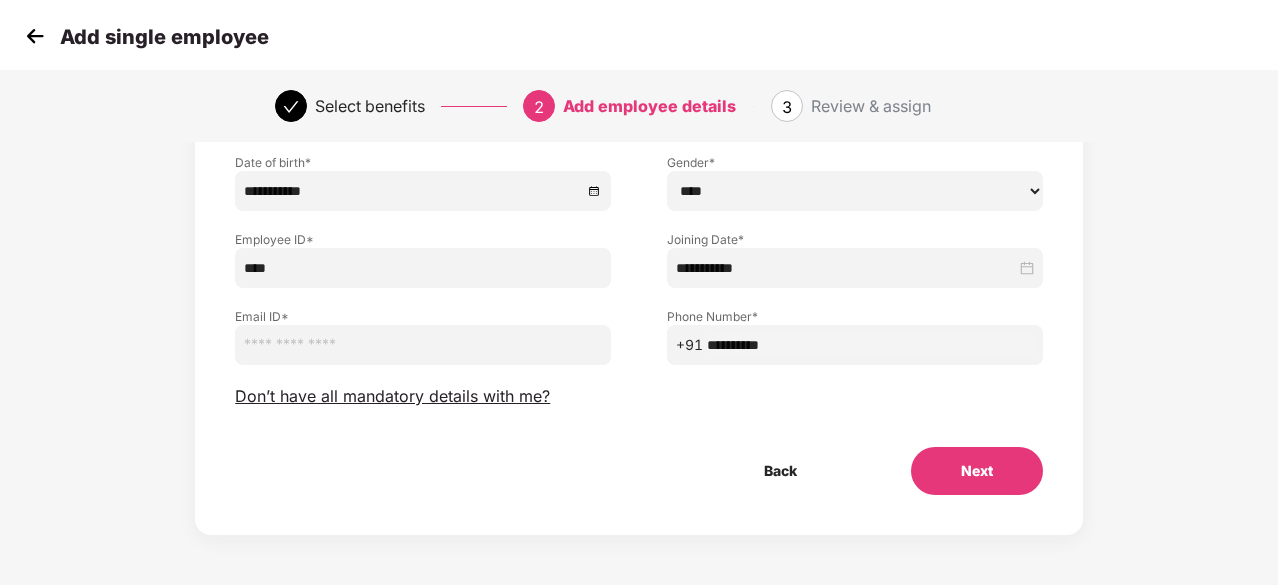 paste on "**********" 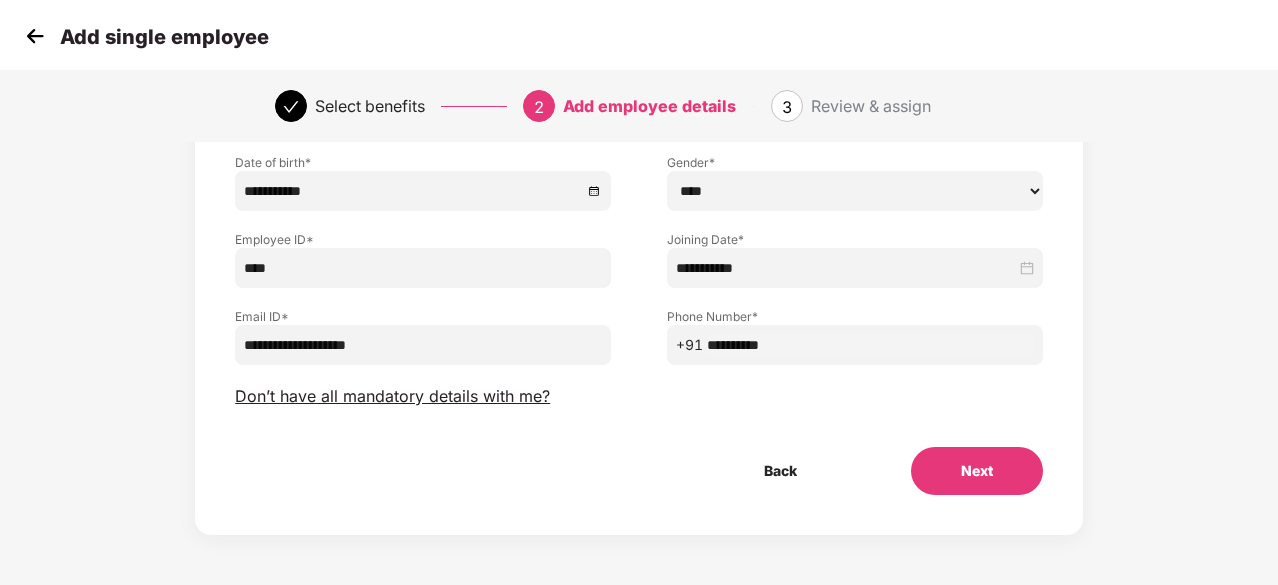 type on "**********" 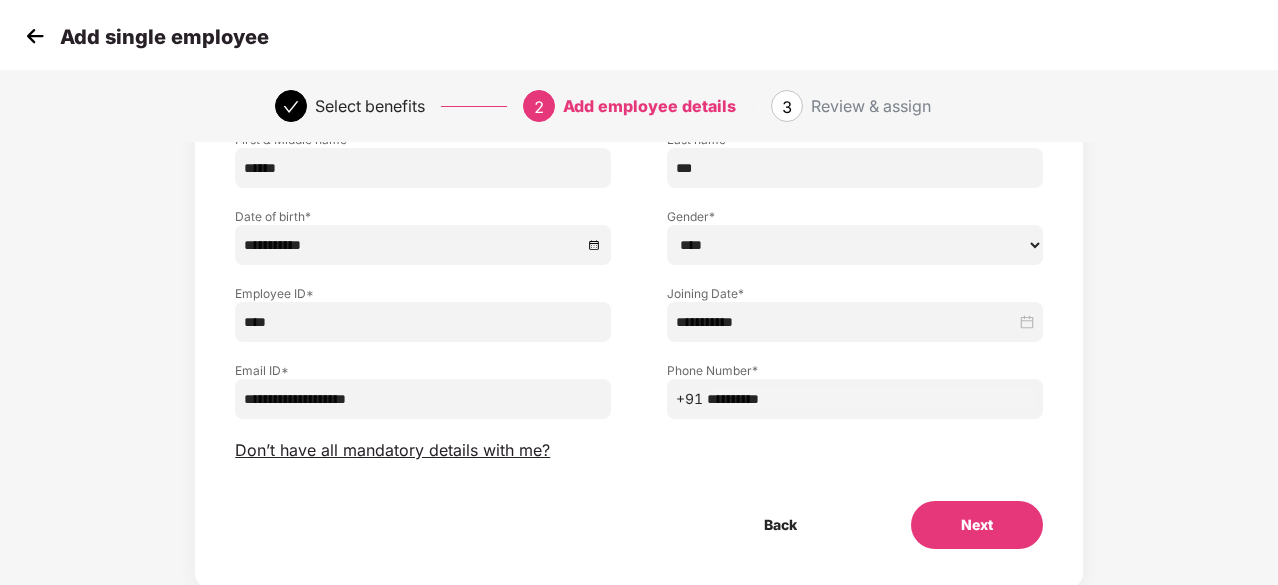 scroll, scrollTop: 216, scrollLeft: 0, axis: vertical 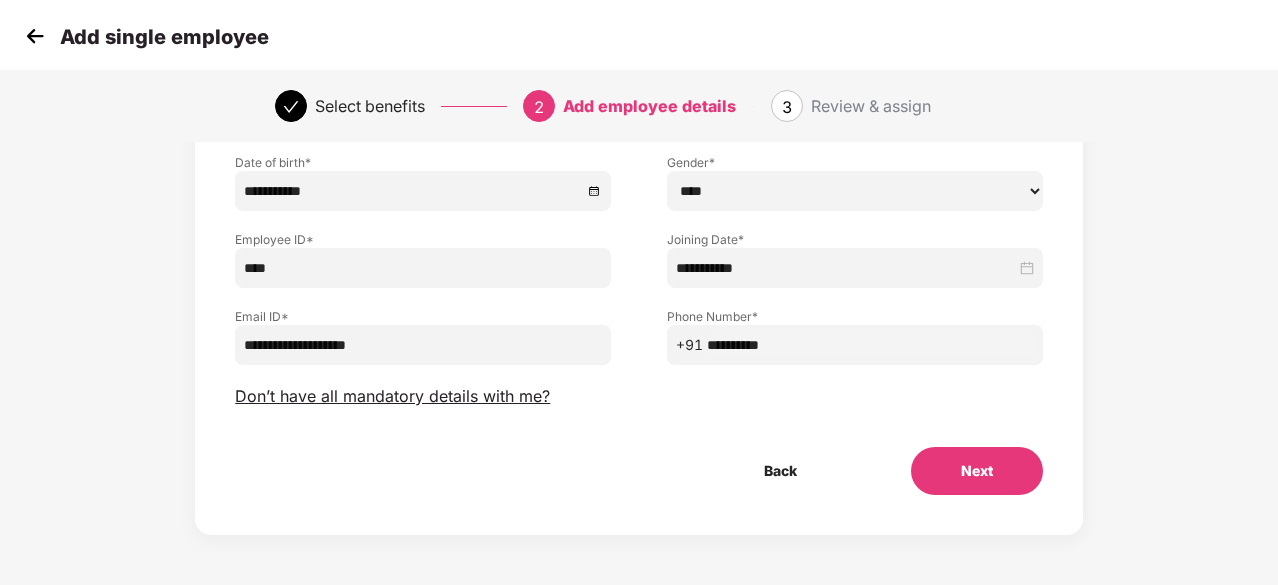 click on "Next" at bounding box center (977, 471) 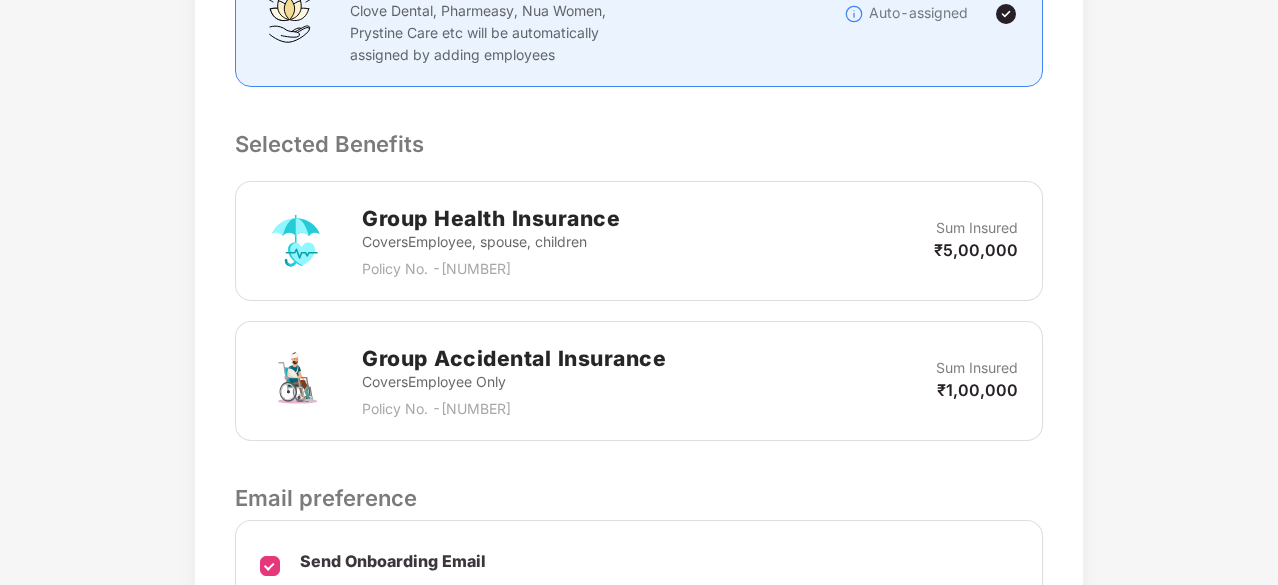 scroll, scrollTop: 798, scrollLeft: 0, axis: vertical 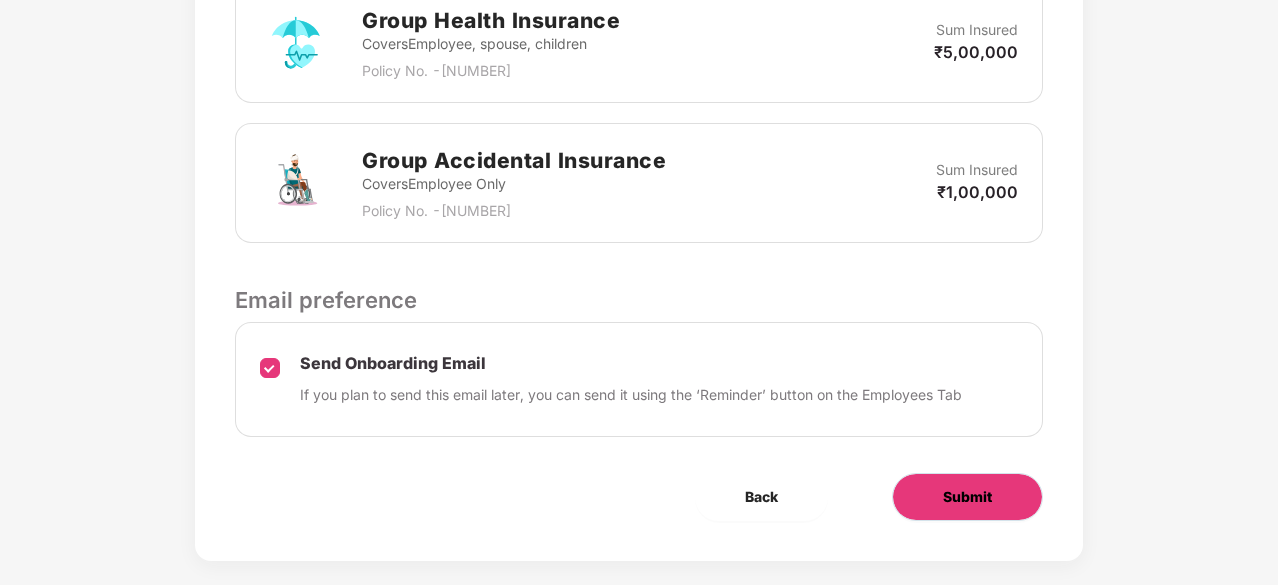 click on "Submit" at bounding box center (967, 497) 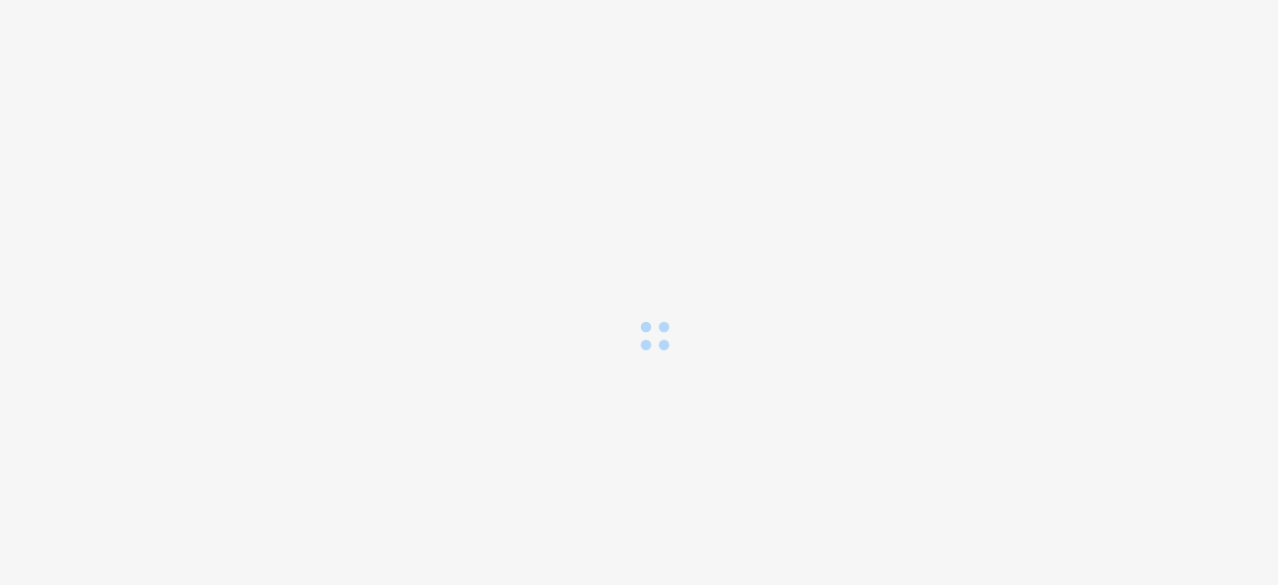scroll, scrollTop: 0, scrollLeft: 0, axis: both 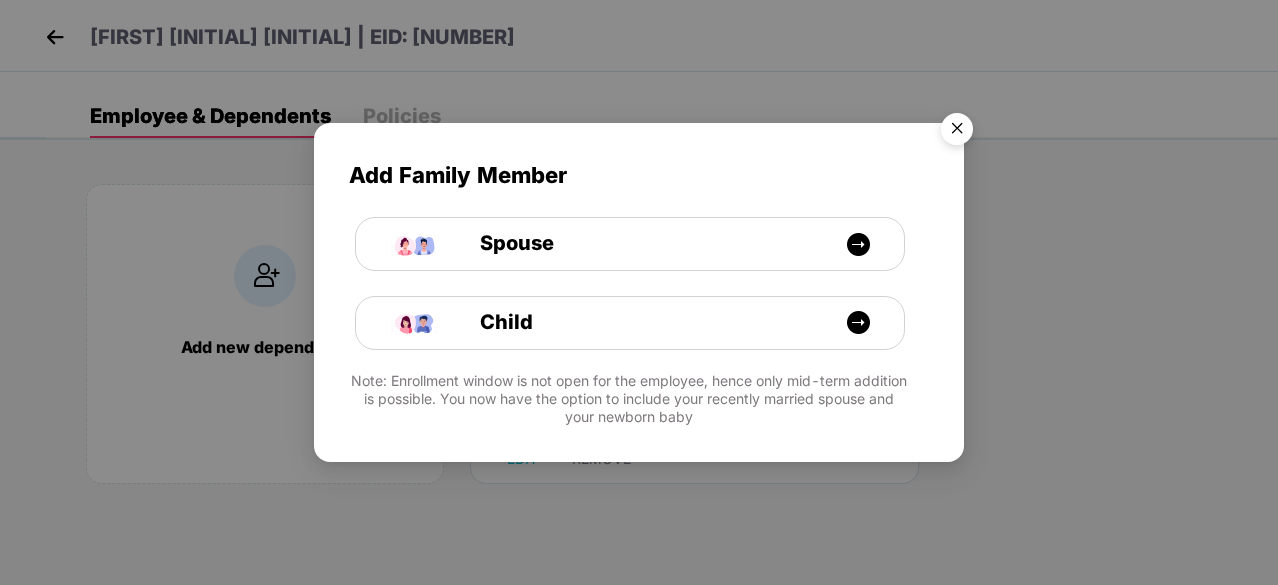 click at bounding box center [957, 132] 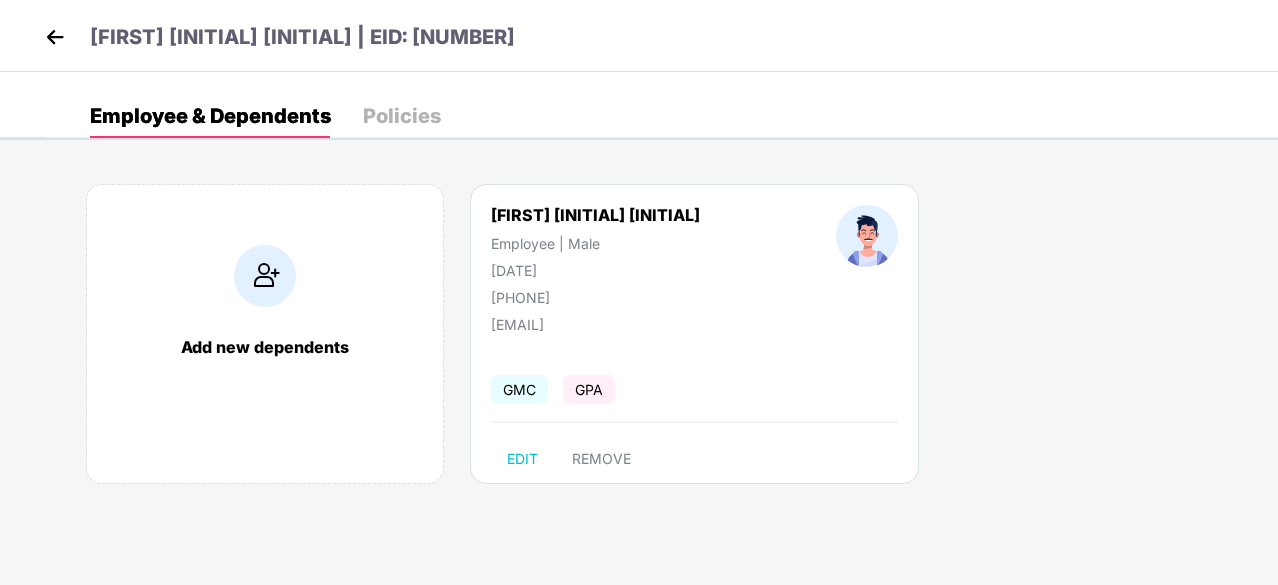 click at bounding box center [55, 37] 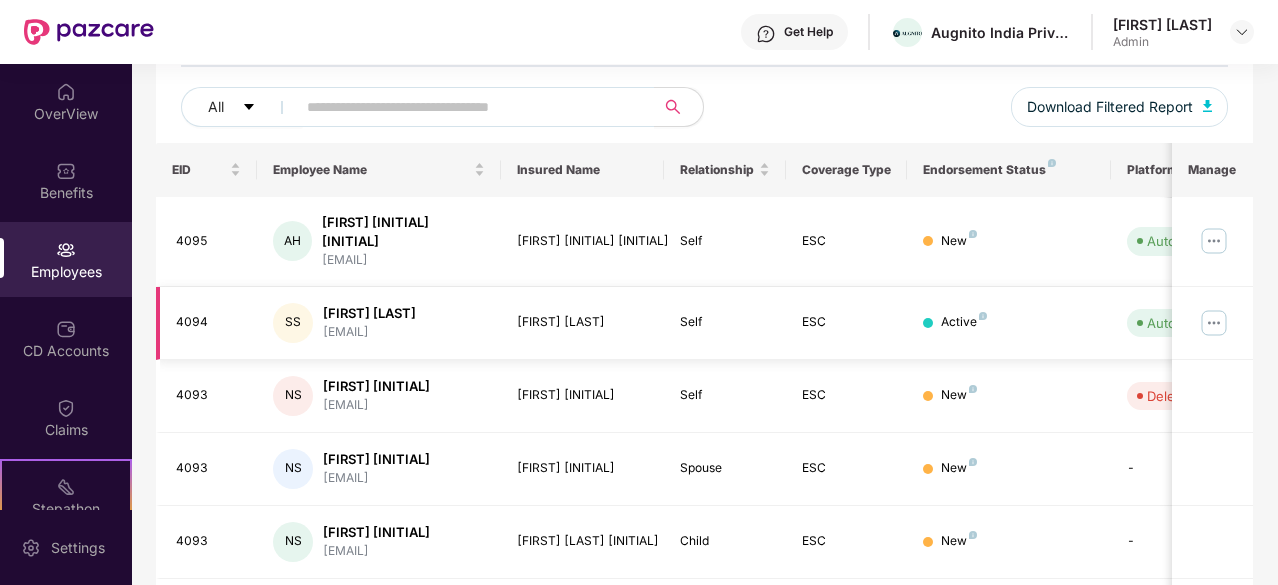 scroll, scrollTop: 200, scrollLeft: 0, axis: vertical 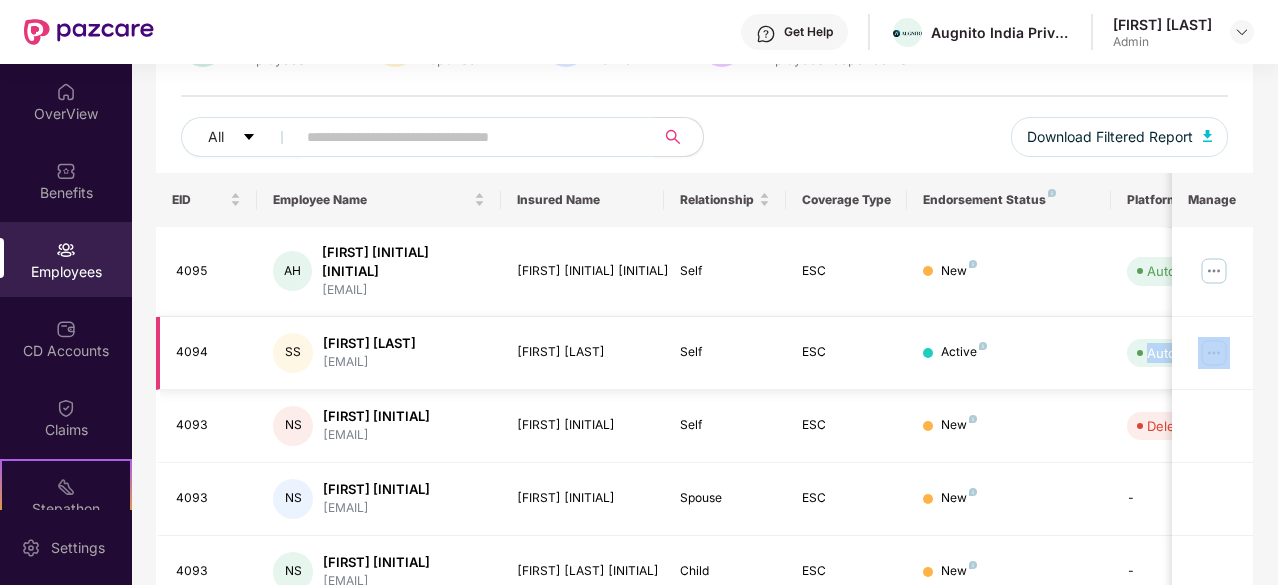 drag, startPoint x: 1132, startPoint y: 337, endPoint x: 1203, endPoint y: 333, distance: 71.11259 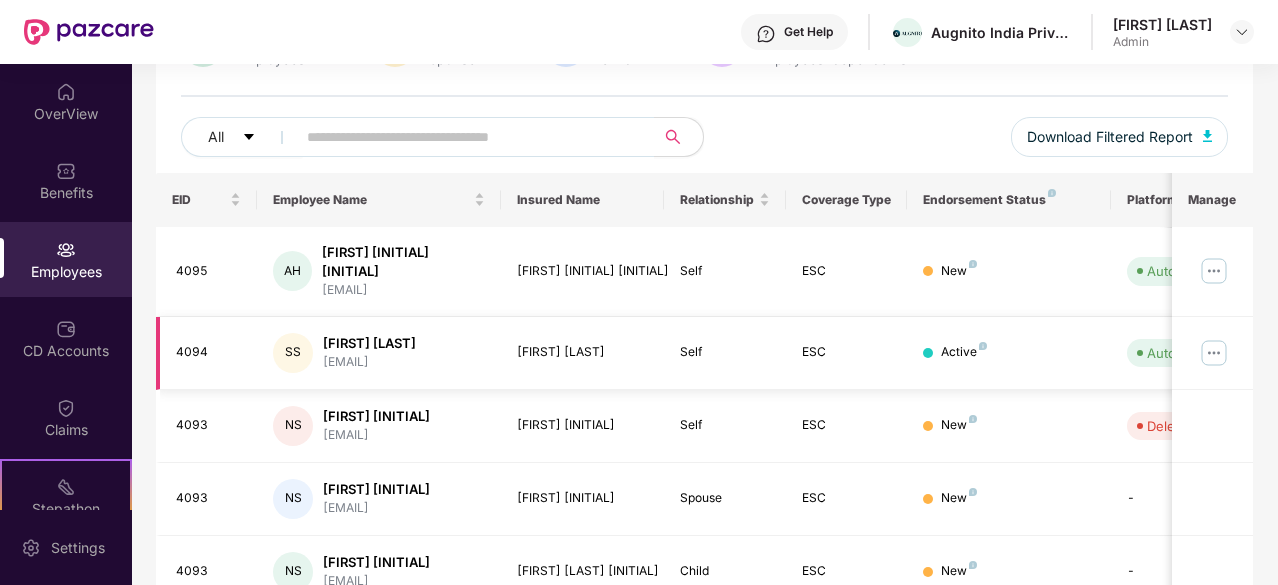 click on "Active" at bounding box center [1008, 352] 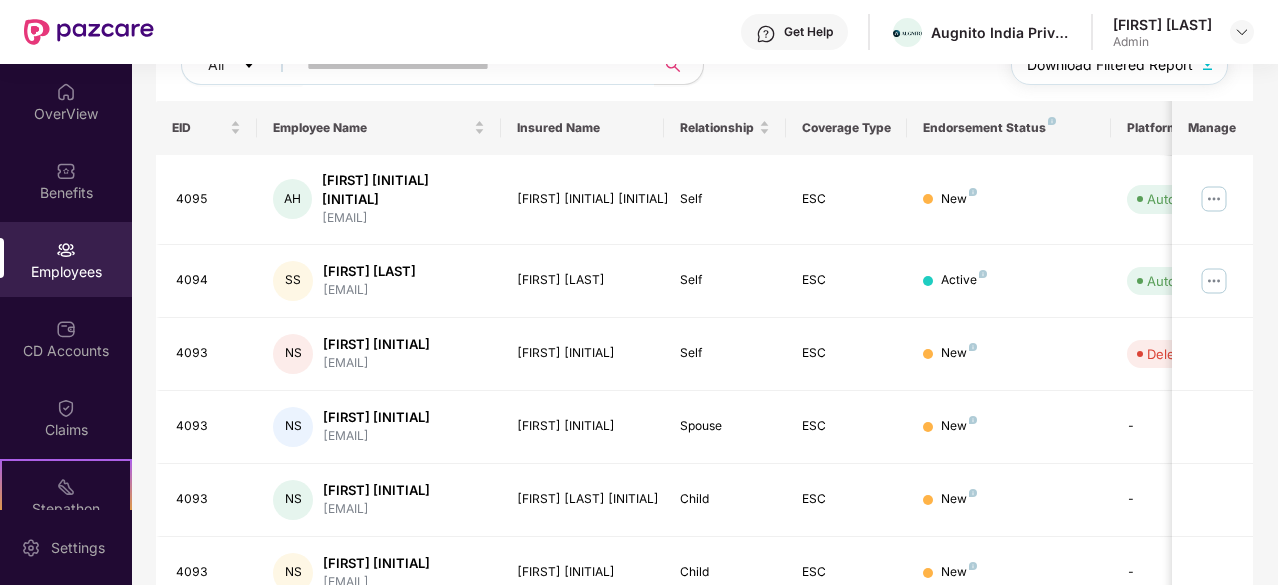 scroll, scrollTop: 0, scrollLeft: 0, axis: both 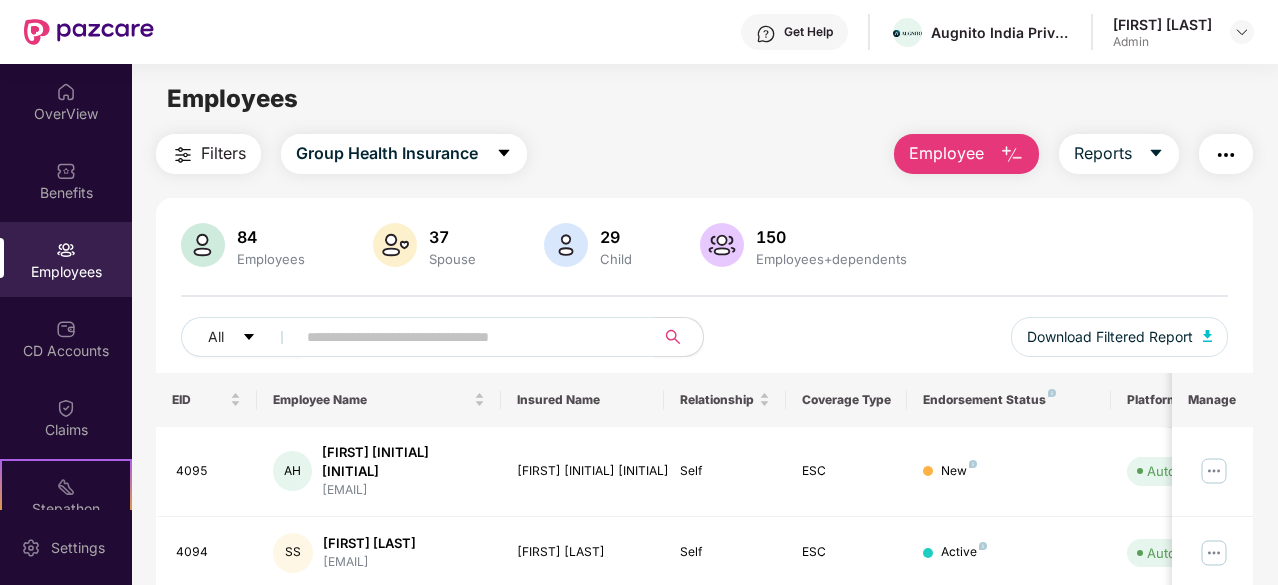 click on "Employees" at bounding box center (66, 259) 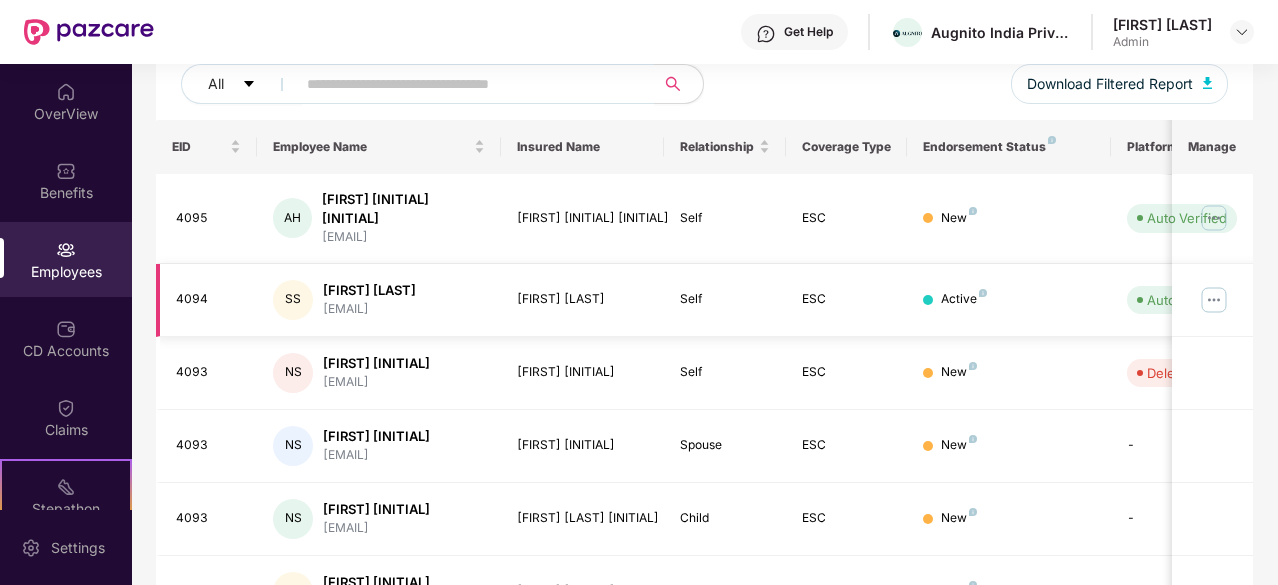 scroll, scrollTop: 239, scrollLeft: 0, axis: vertical 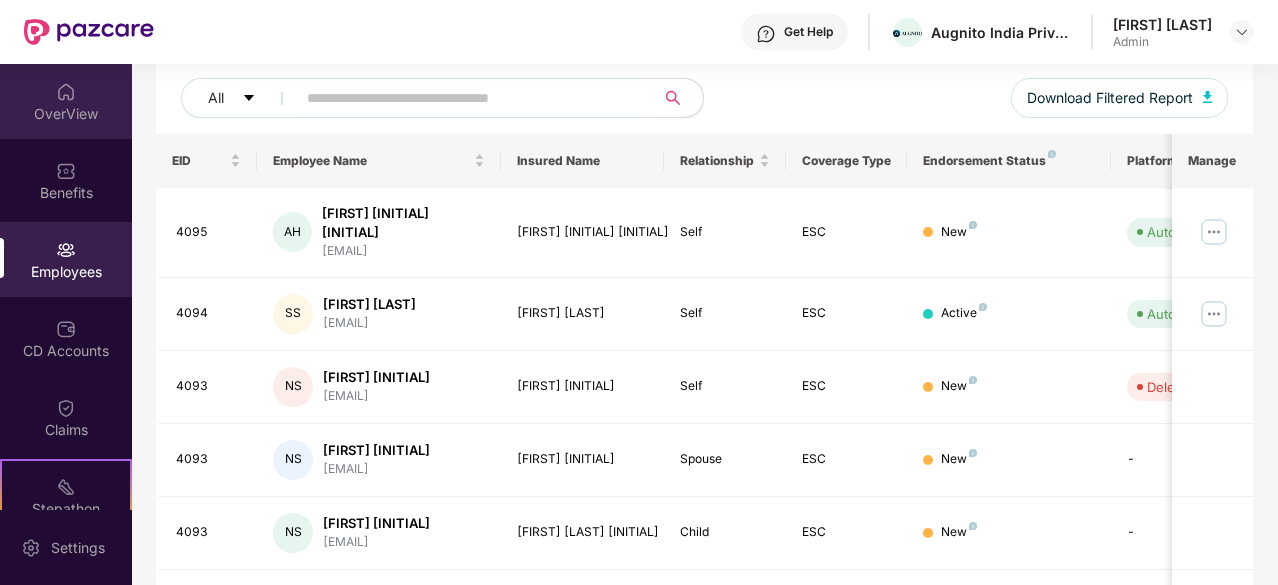 click on "OverView" at bounding box center (66, 114) 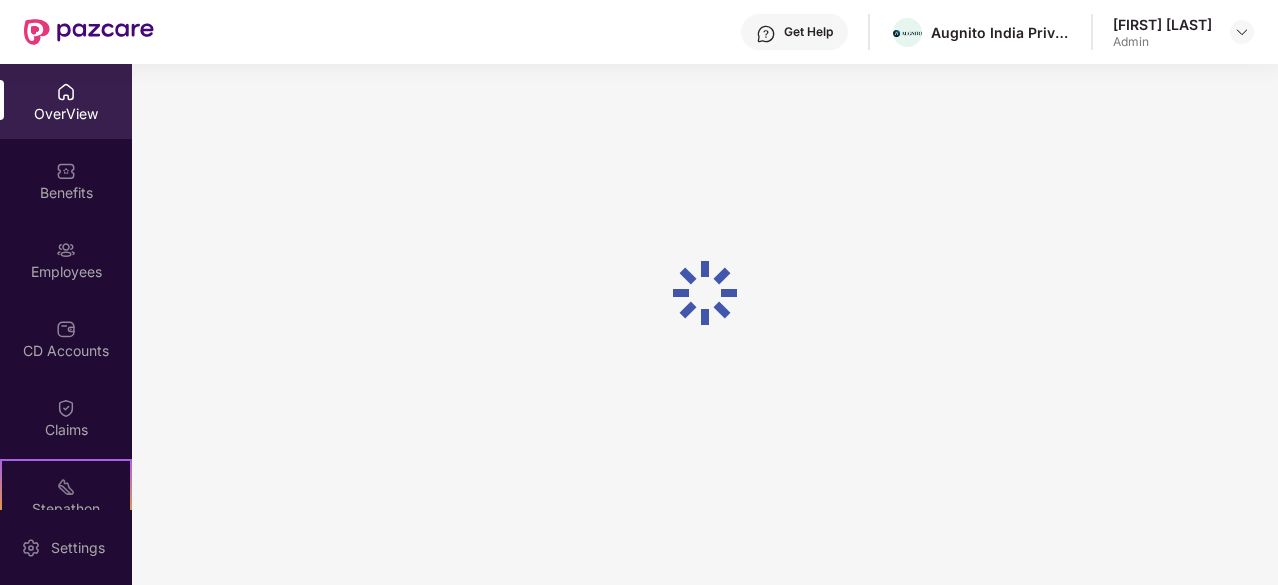 scroll, scrollTop: 64, scrollLeft: 0, axis: vertical 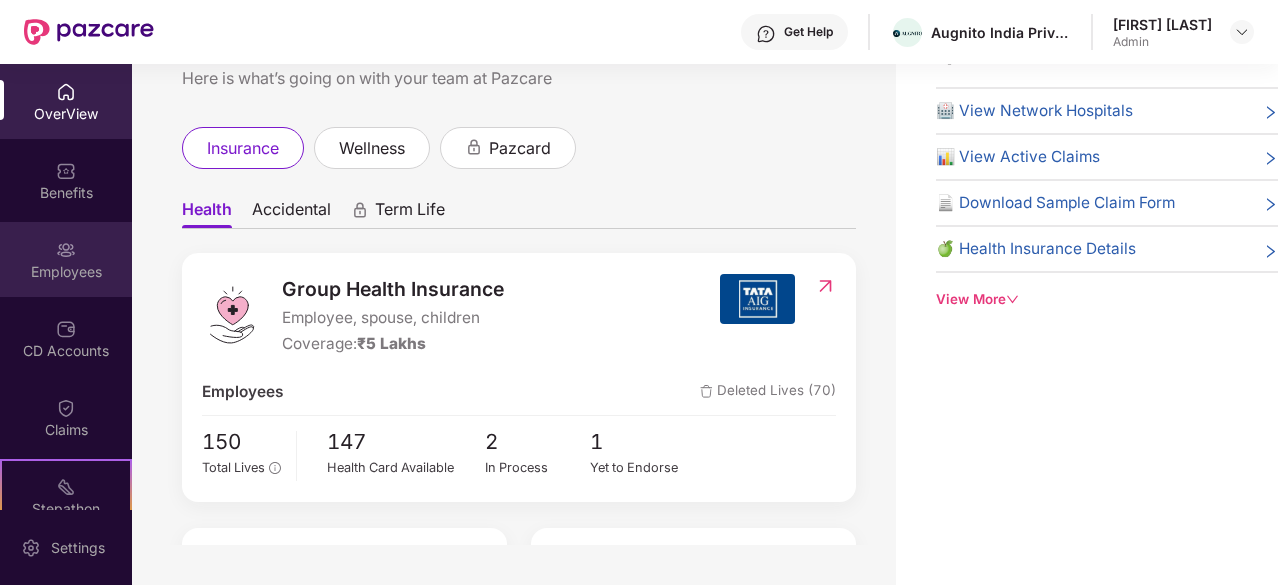 click on "Employees" at bounding box center (66, 259) 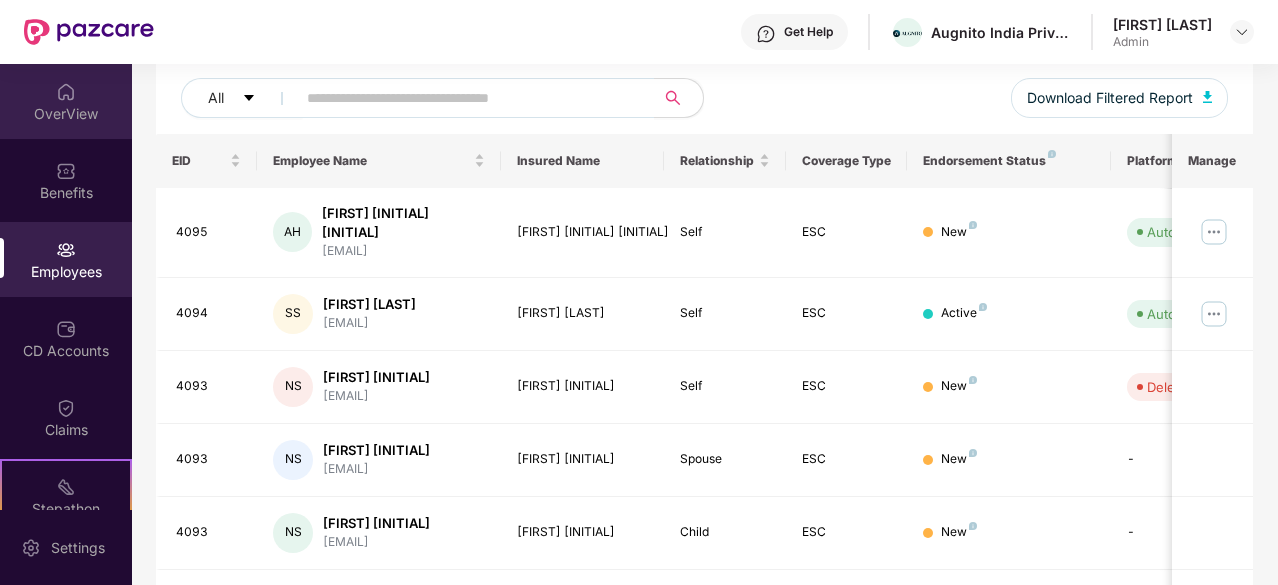click at bounding box center [66, 92] 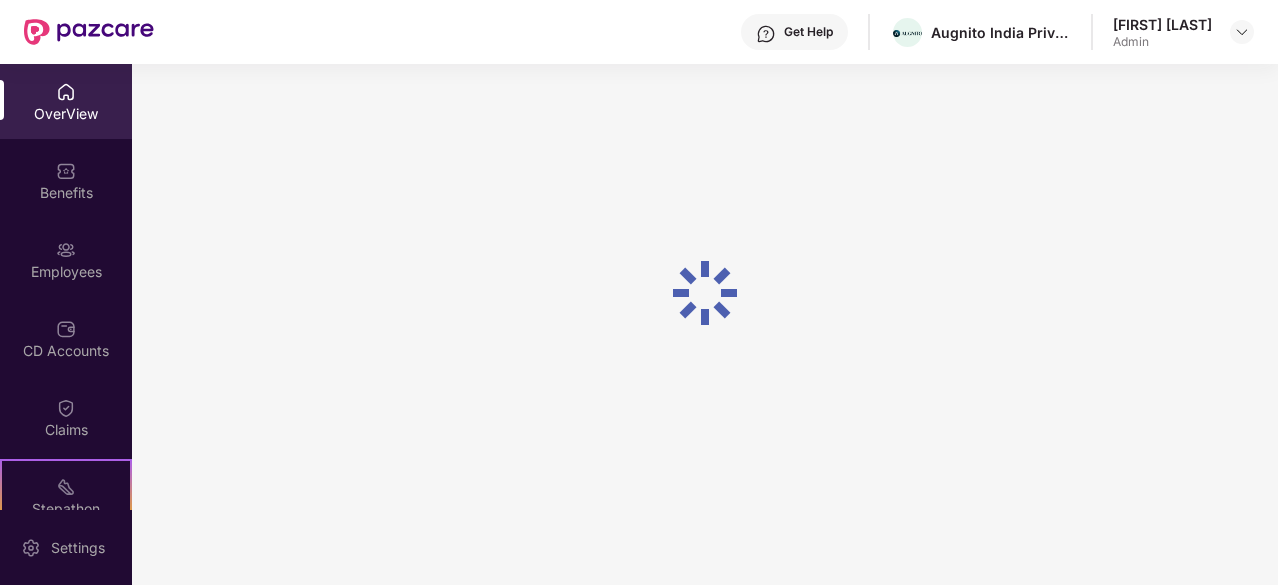 scroll, scrollTop: 64, scrollLeft: 0, axis: vertical 